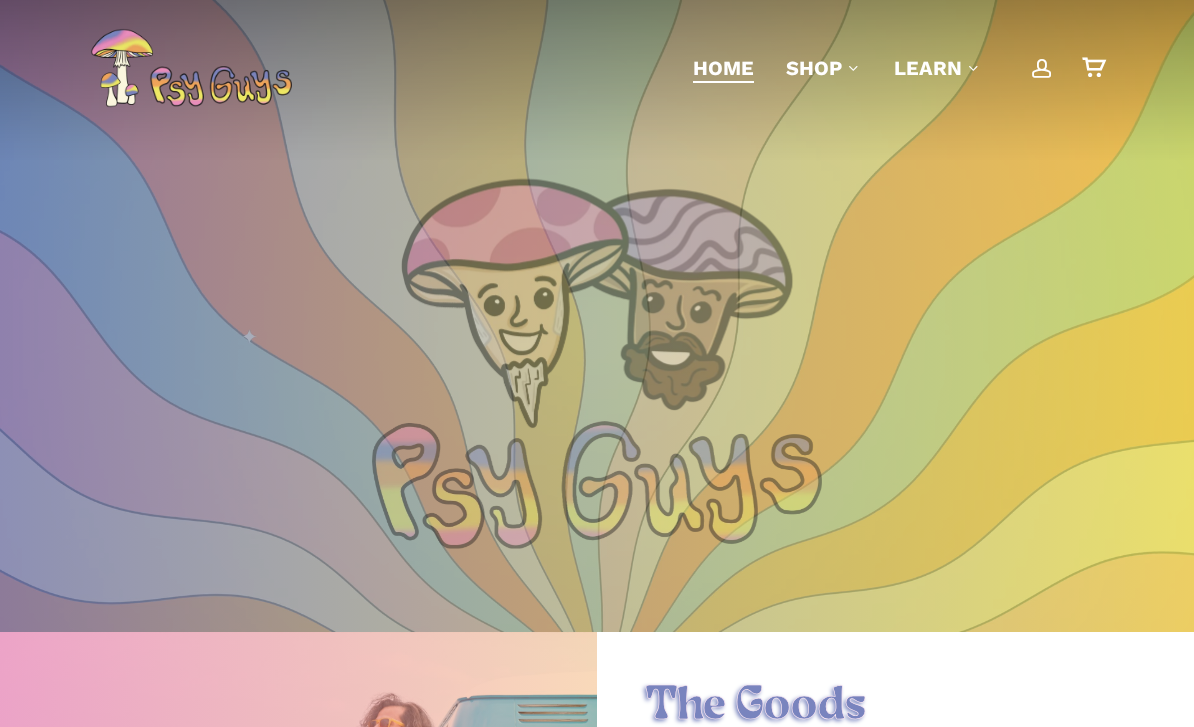 scroll, scrollTop: 0, scrollLeft: 0, axis: both 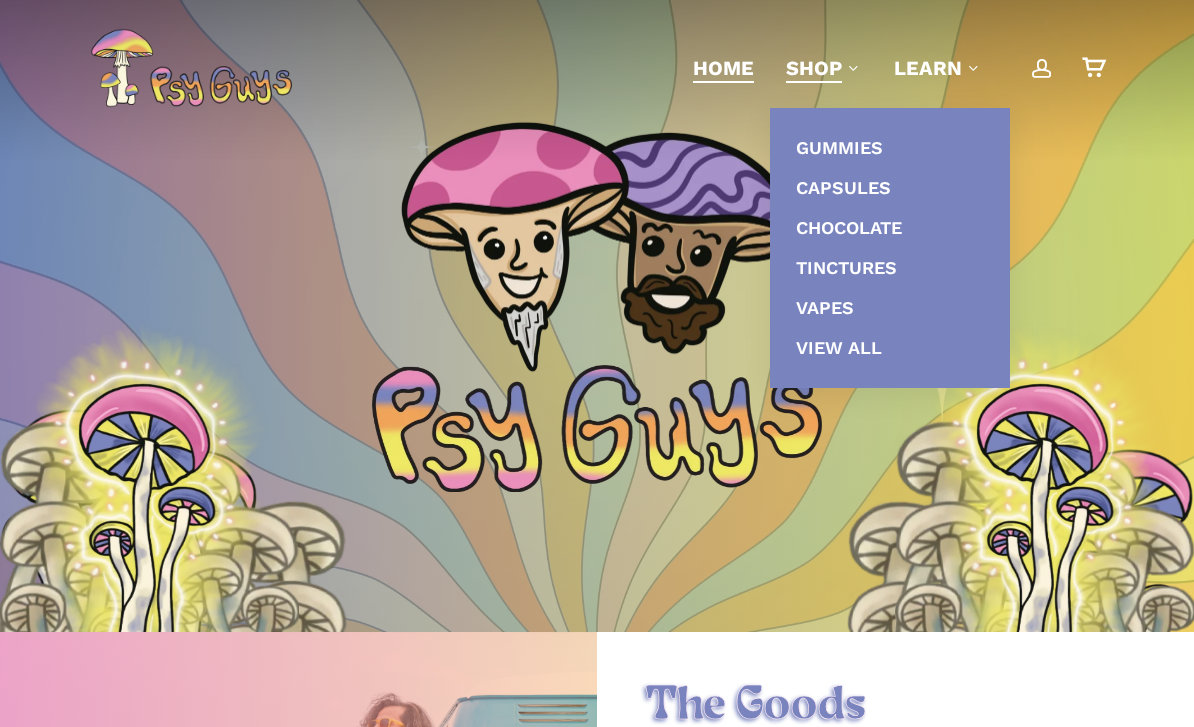 click on "Gummies" at bounding box center (839, 147) 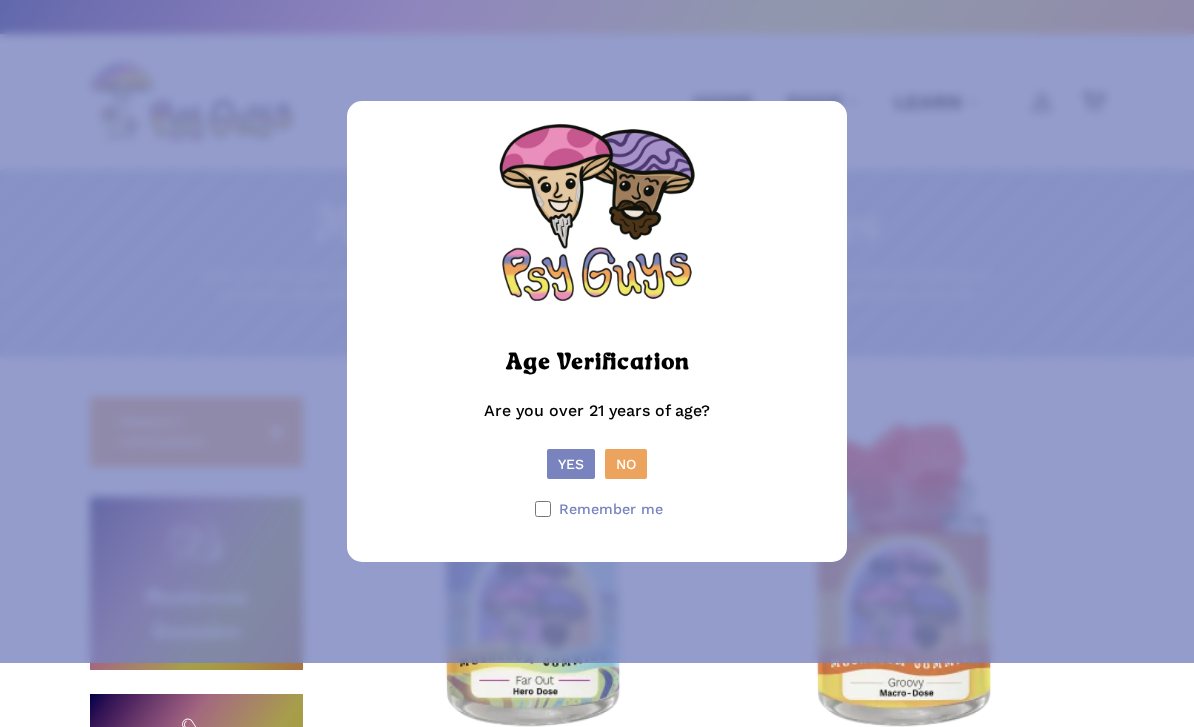 scroll, scrollTop: 0, scrollLeft: 0, axis: both 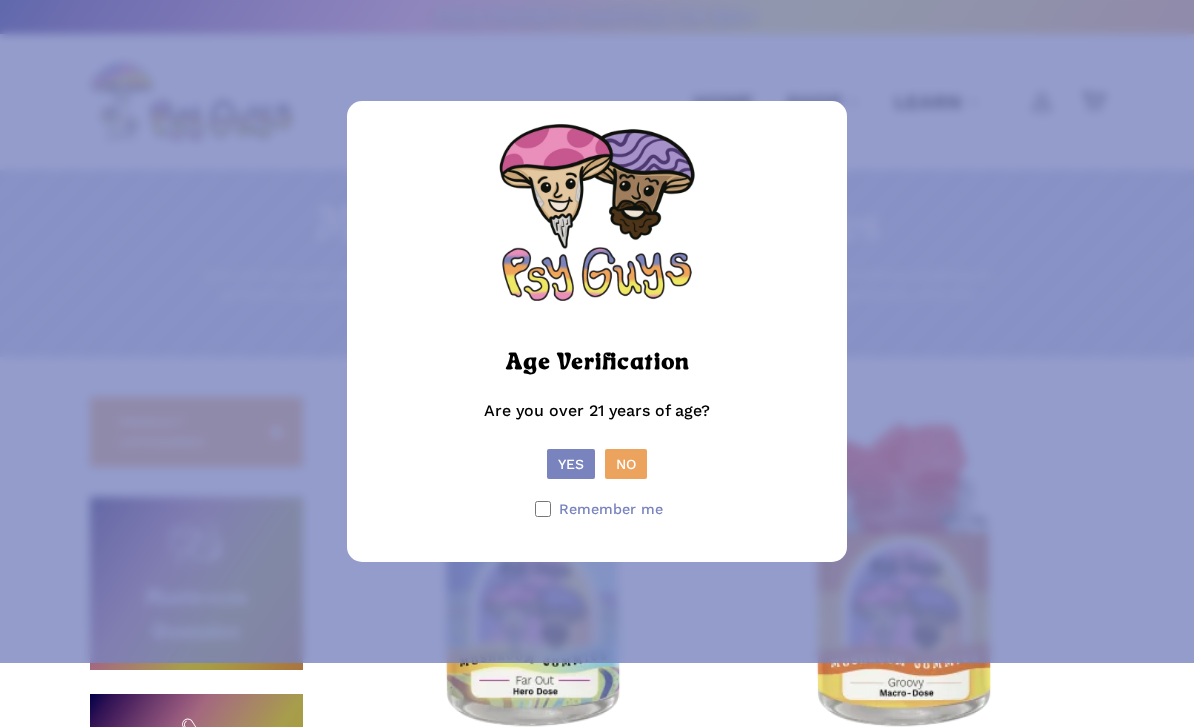 click on "Yes" at bounding box center (571, 464) 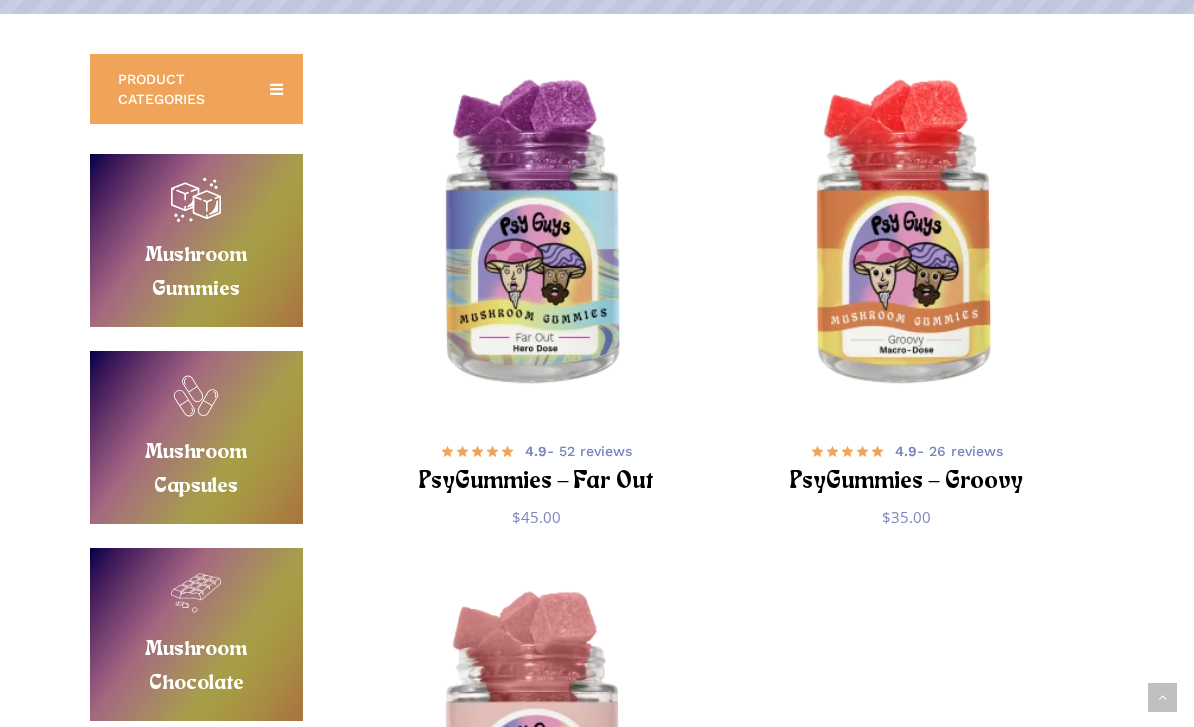 scroll, scrollTop: 316, scrollLeft: 0, axis: vertical 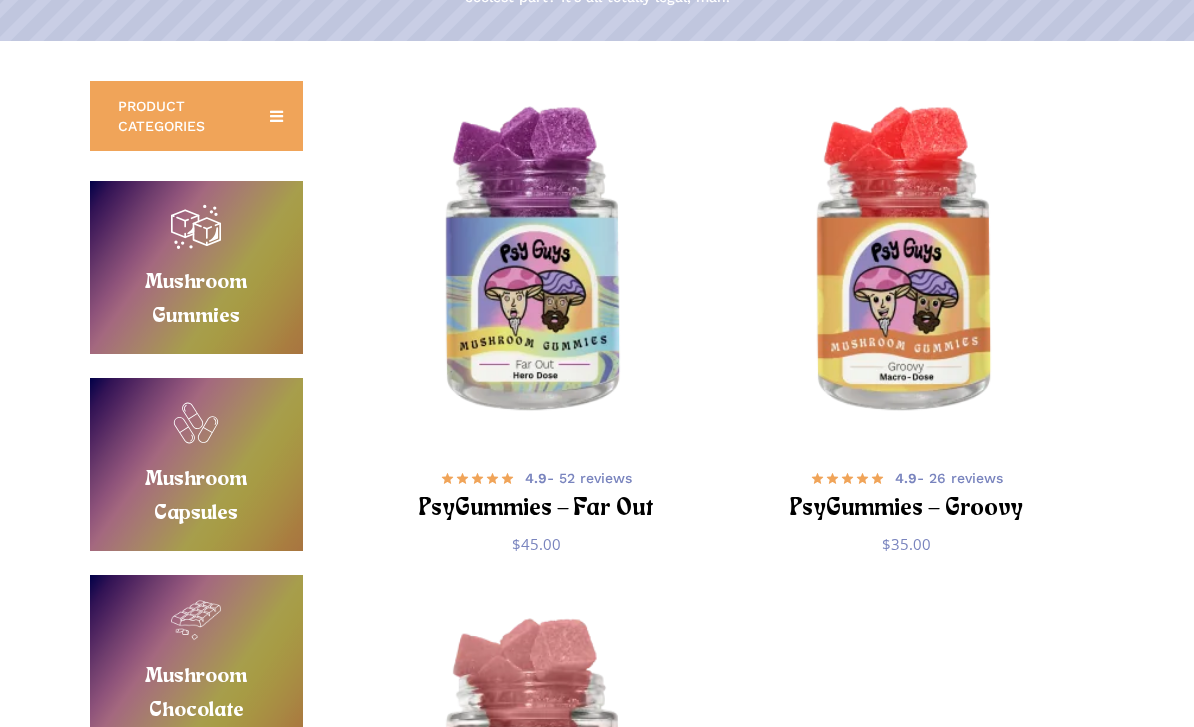 click on "Buy Mushroom Gummies" at bounding box center [196, 267] 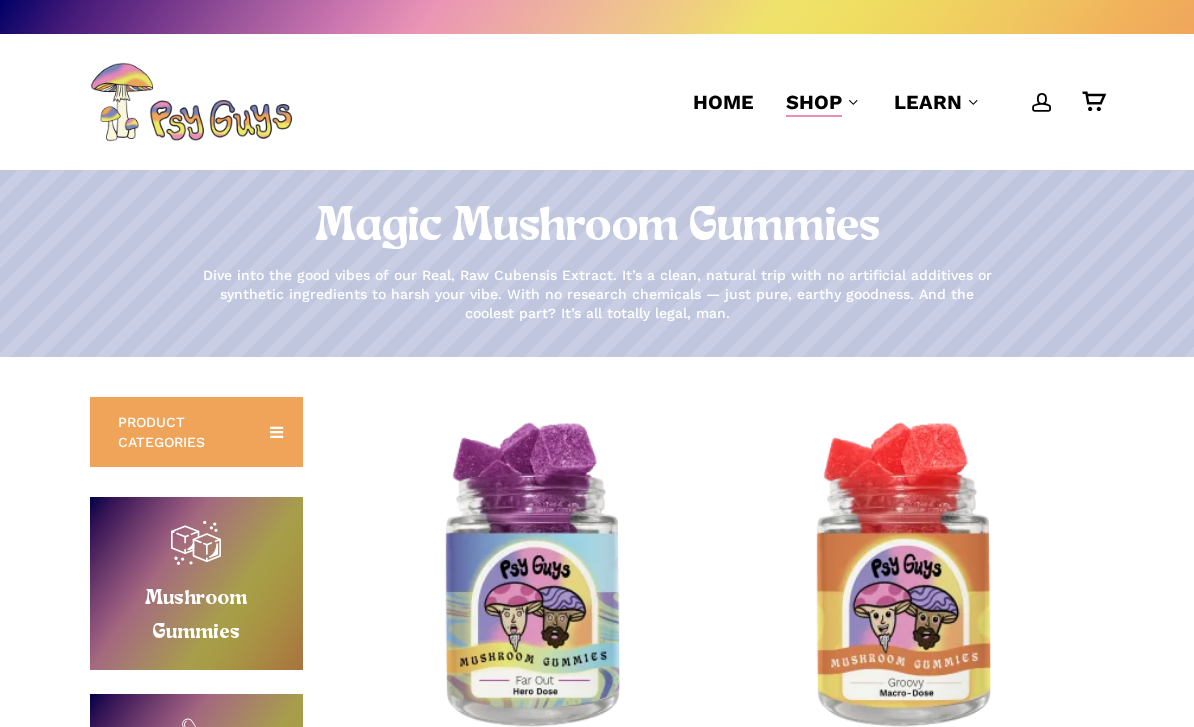 scroll, scrollTop: 0, scrollLeft: 0, axis: both 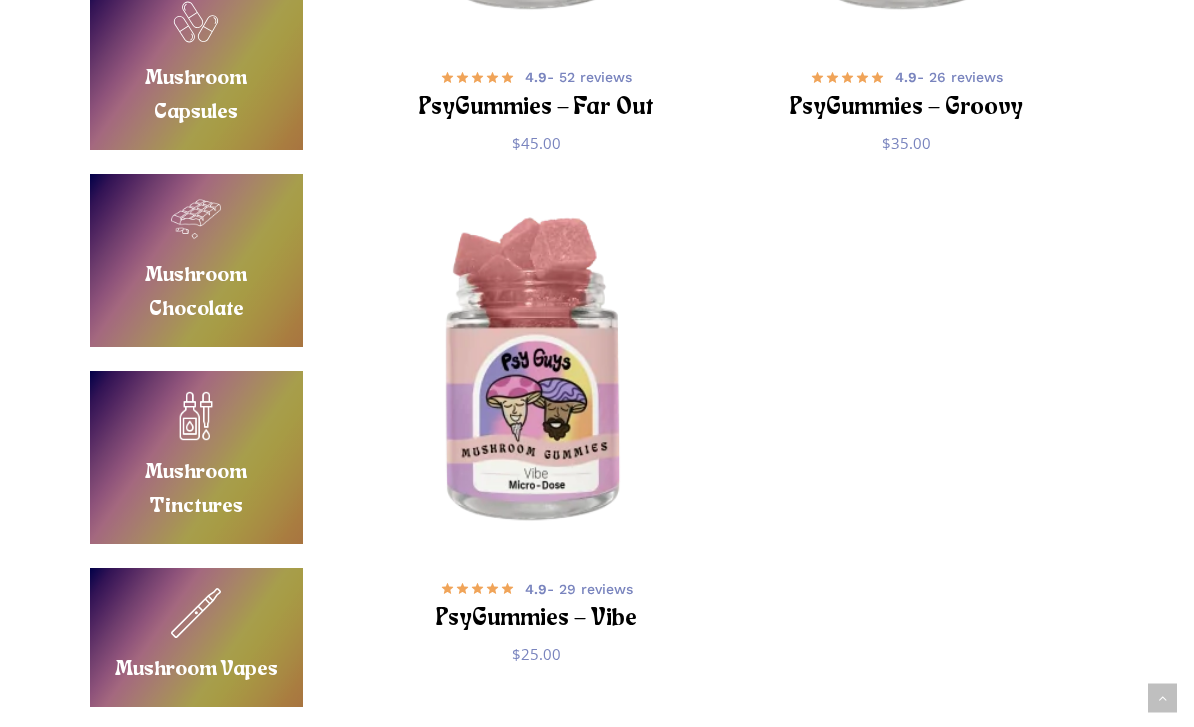 click on "4.9  - 29 reviews" at bounding box center [579, 589] 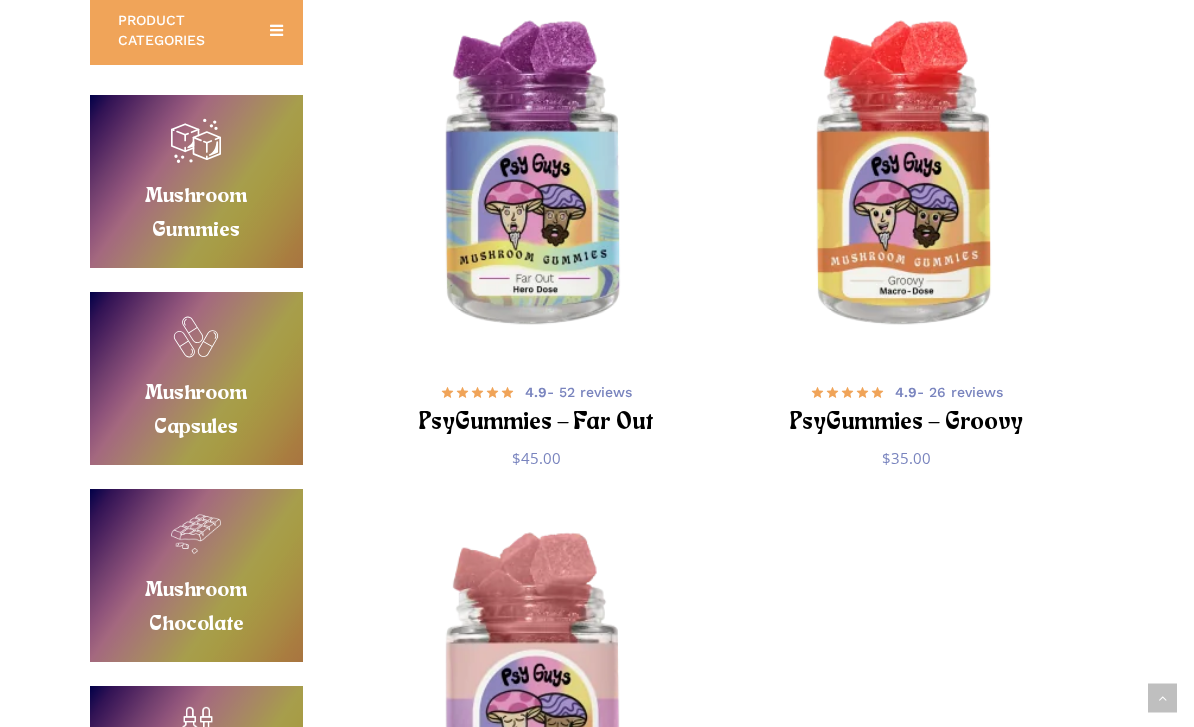 scroll, scrollTop: 396, scrollLeft: 0, axis: vertical 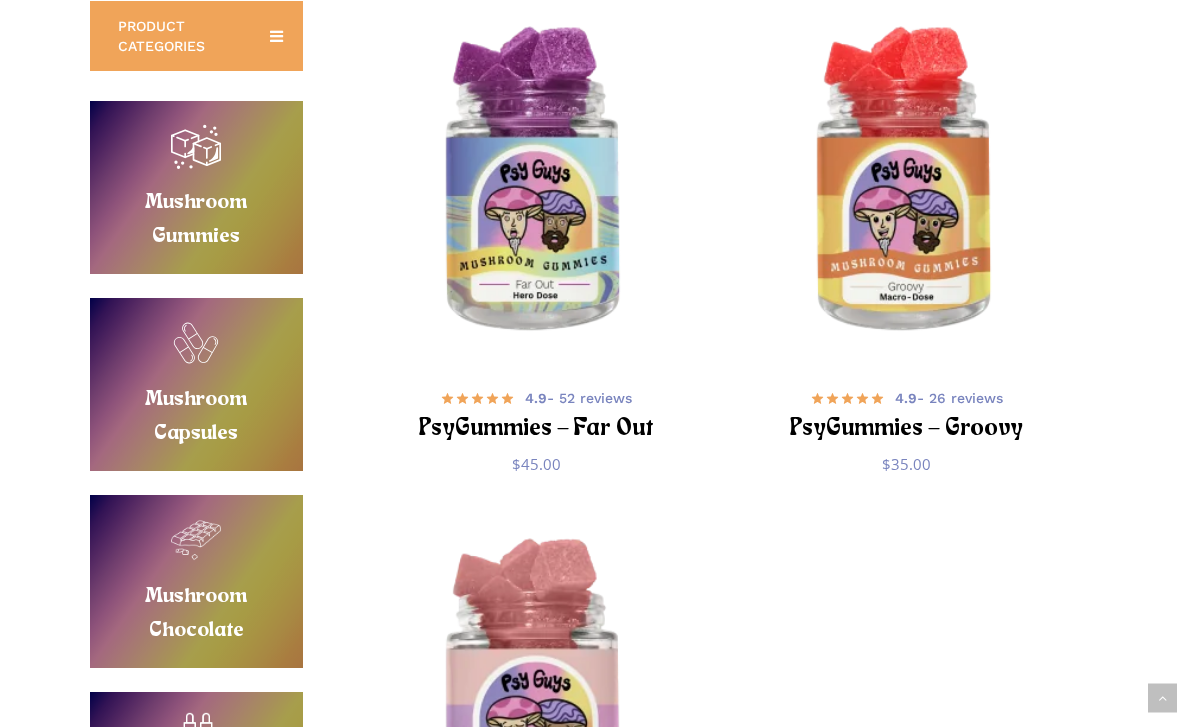 click at bounding box center (536, 183) 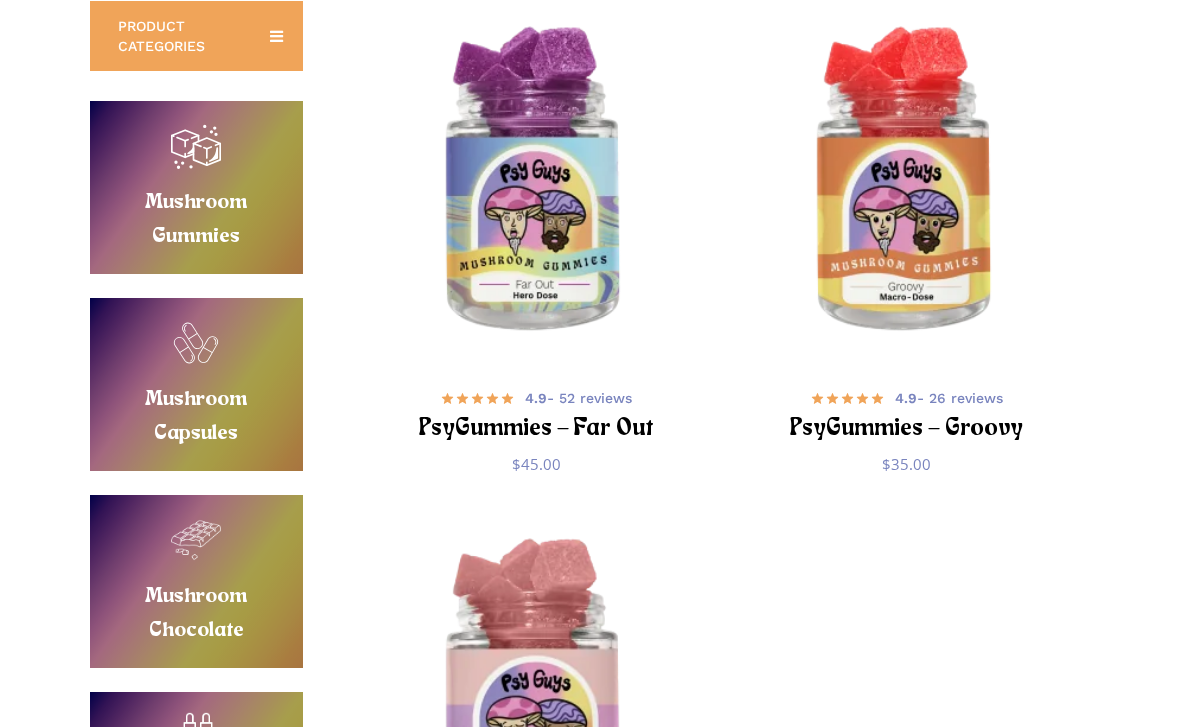 scroll, scrollTop: 396, scrollLeft: 0, axis: vertical 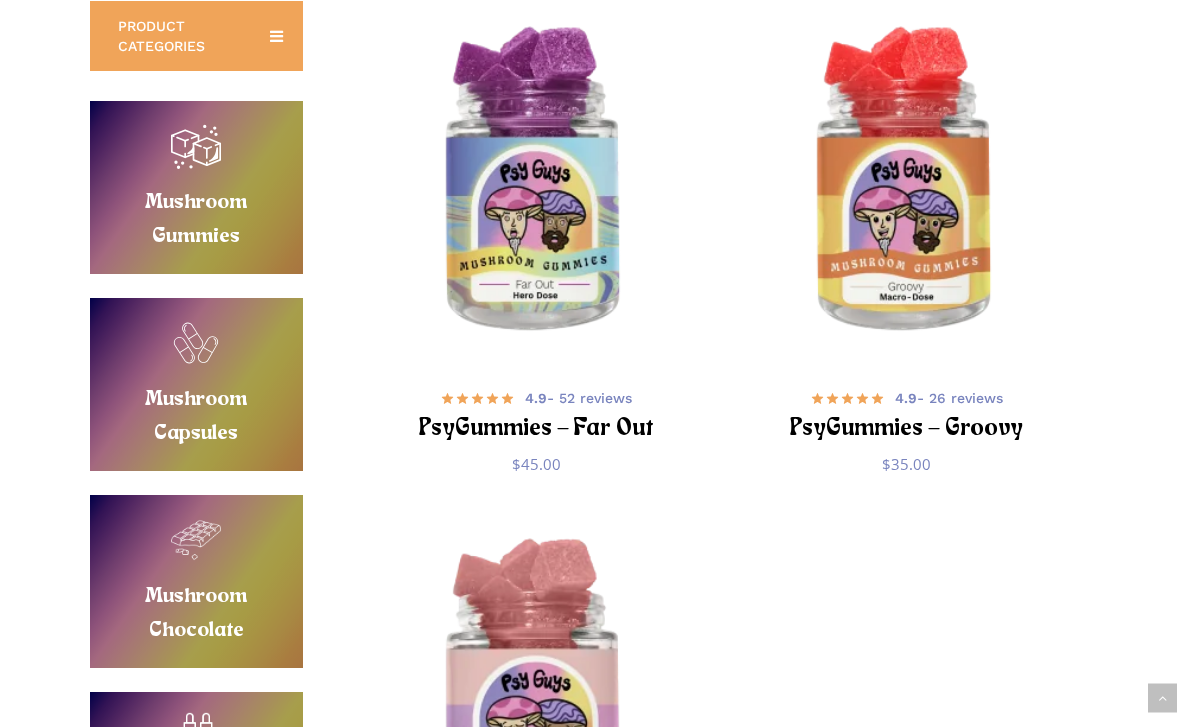 click at bounding box center [907, 183] 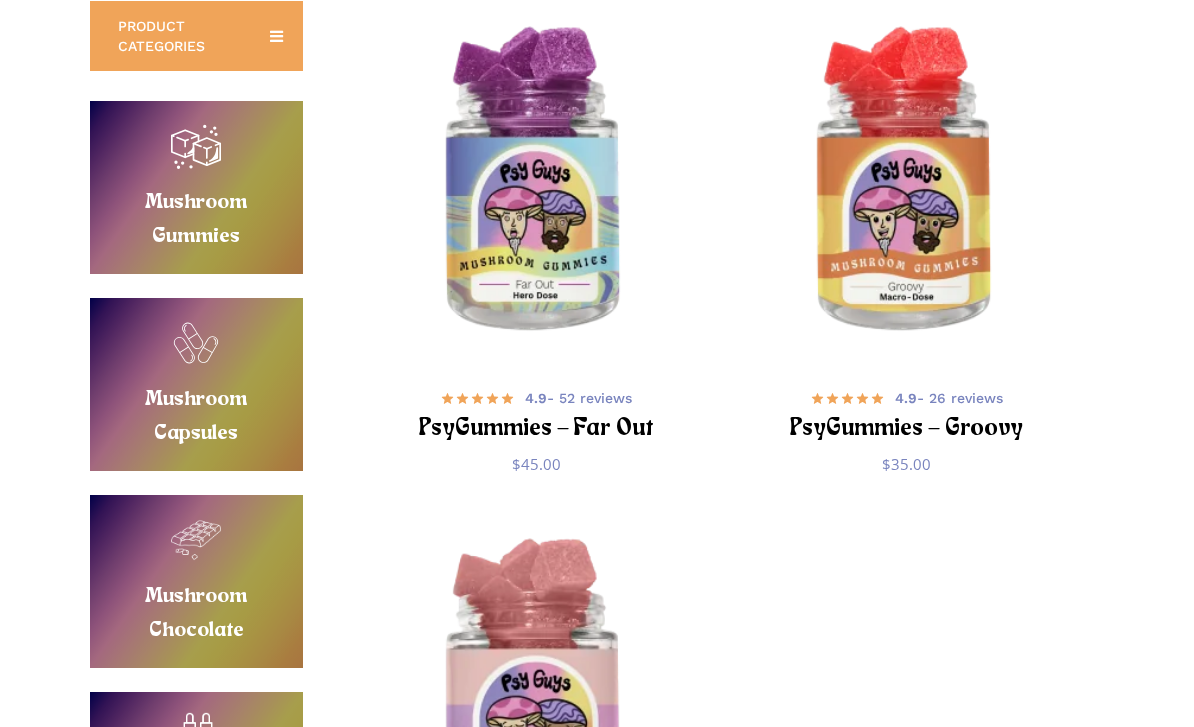 scroll, scrollTop: 396, scrollLeft: 0, axis: vertical 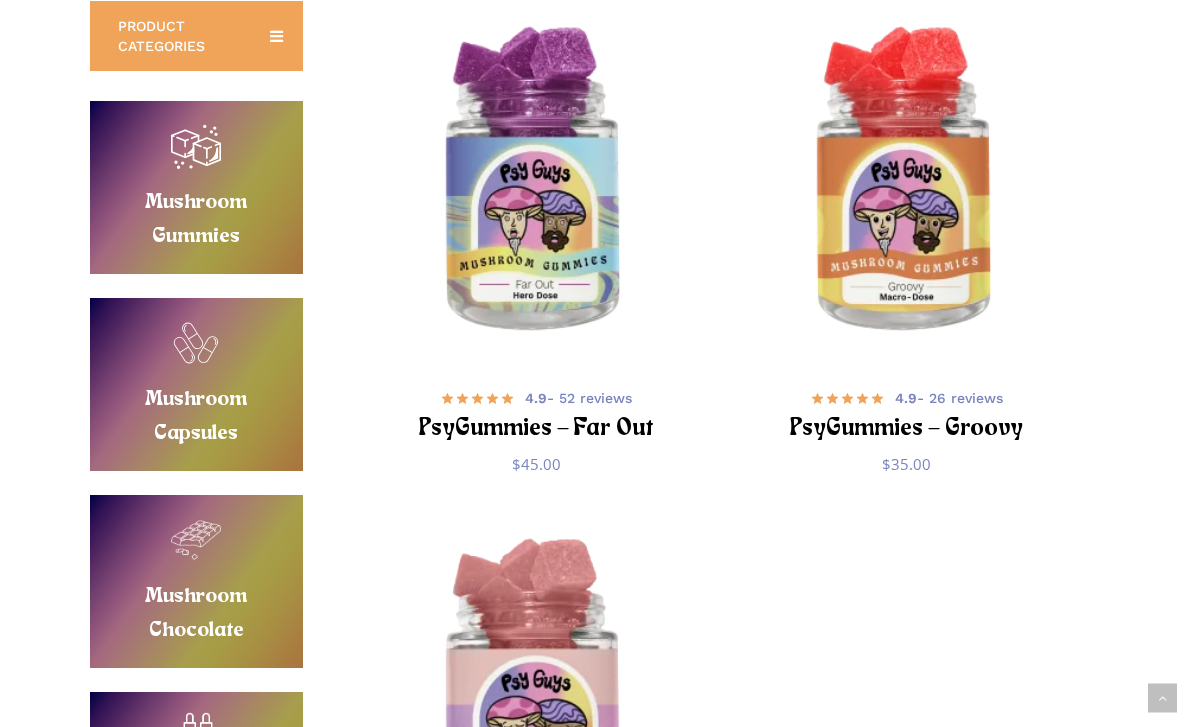 click at bounding box center [536, 183] 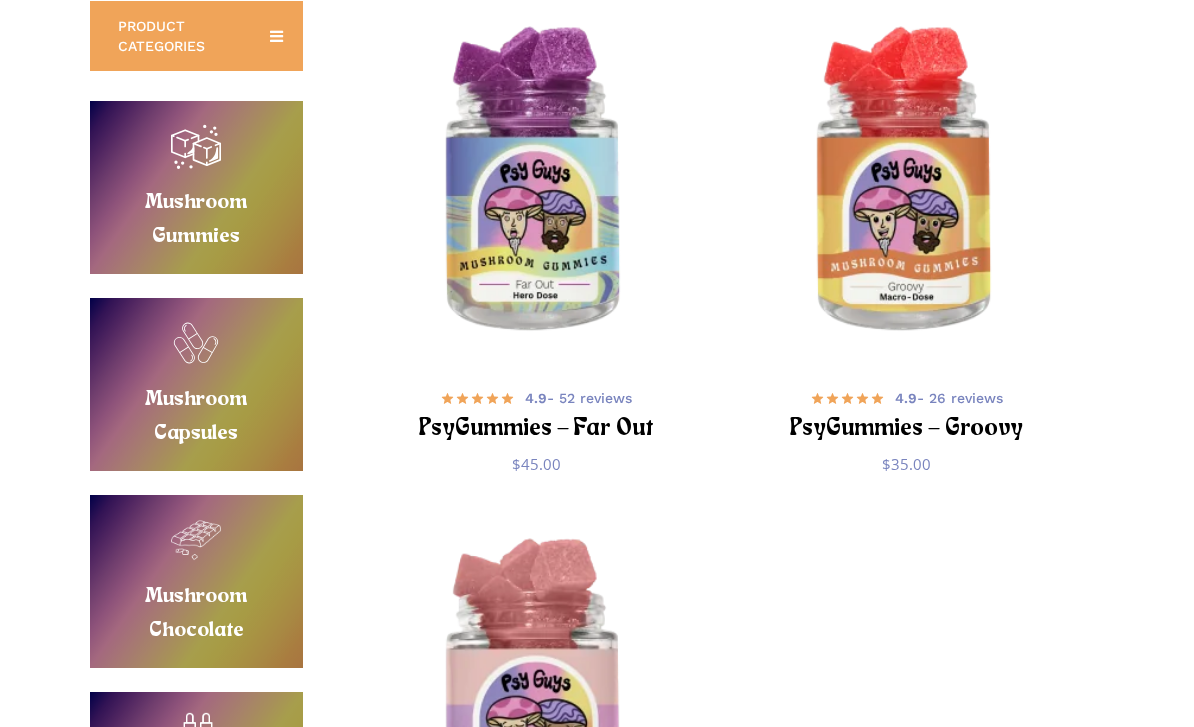 scroll, scrollTop: 396, scrollLeft: 0, axis: vertical 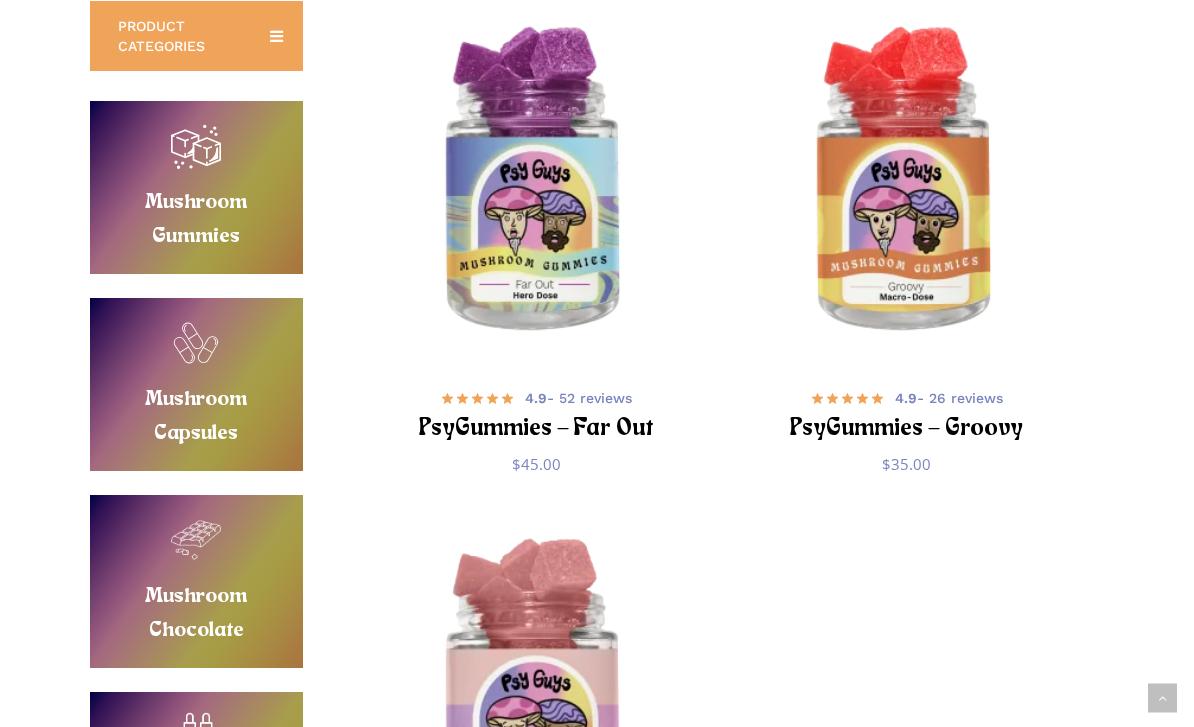 click at bounding box center [907, 183] 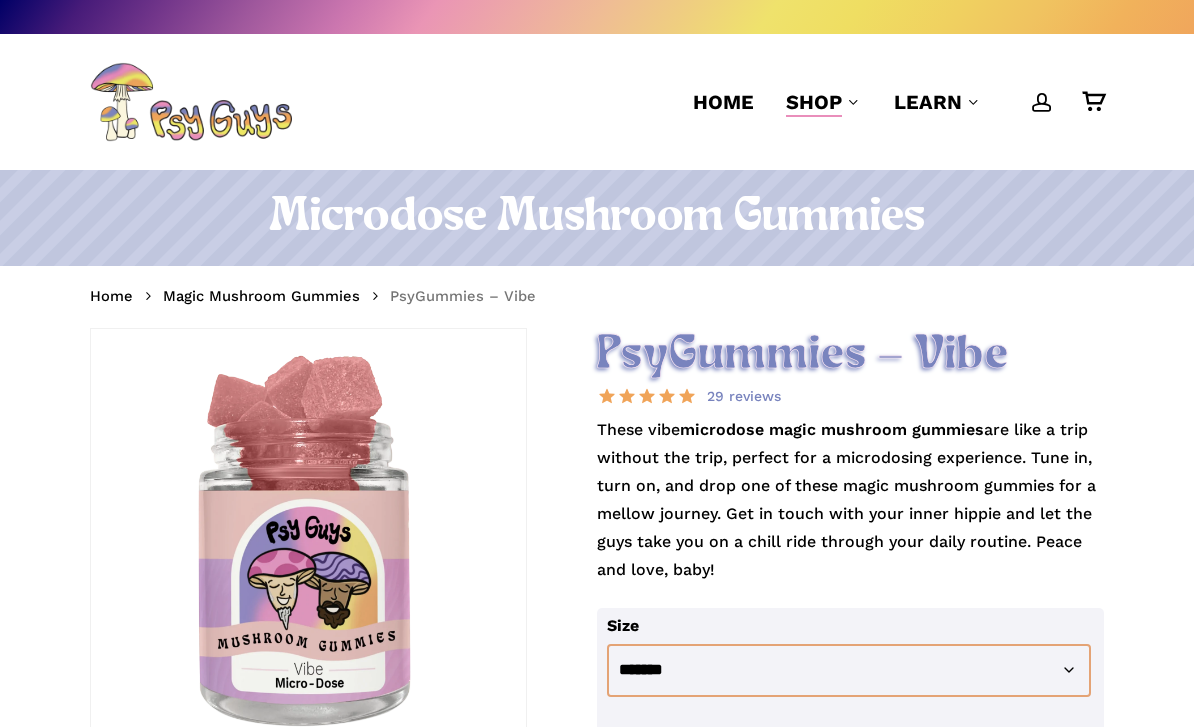 scroll, scrollTop: 0, scrollLeft: 0, axis: both 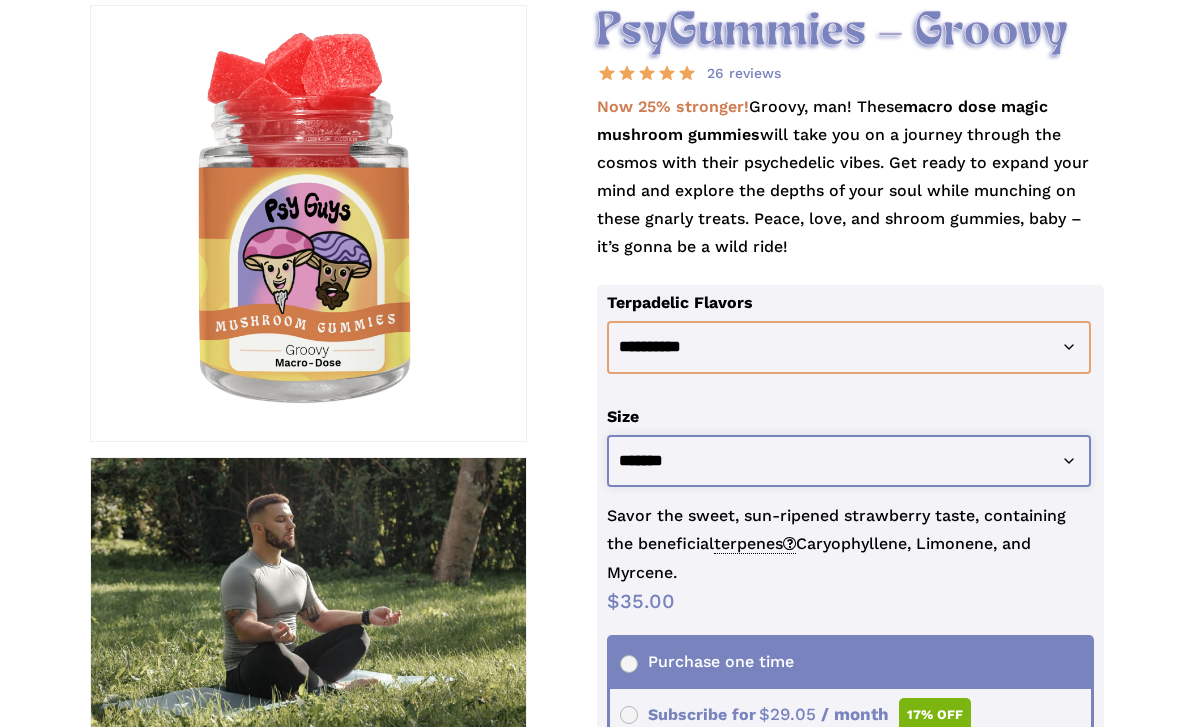 click on "**********" 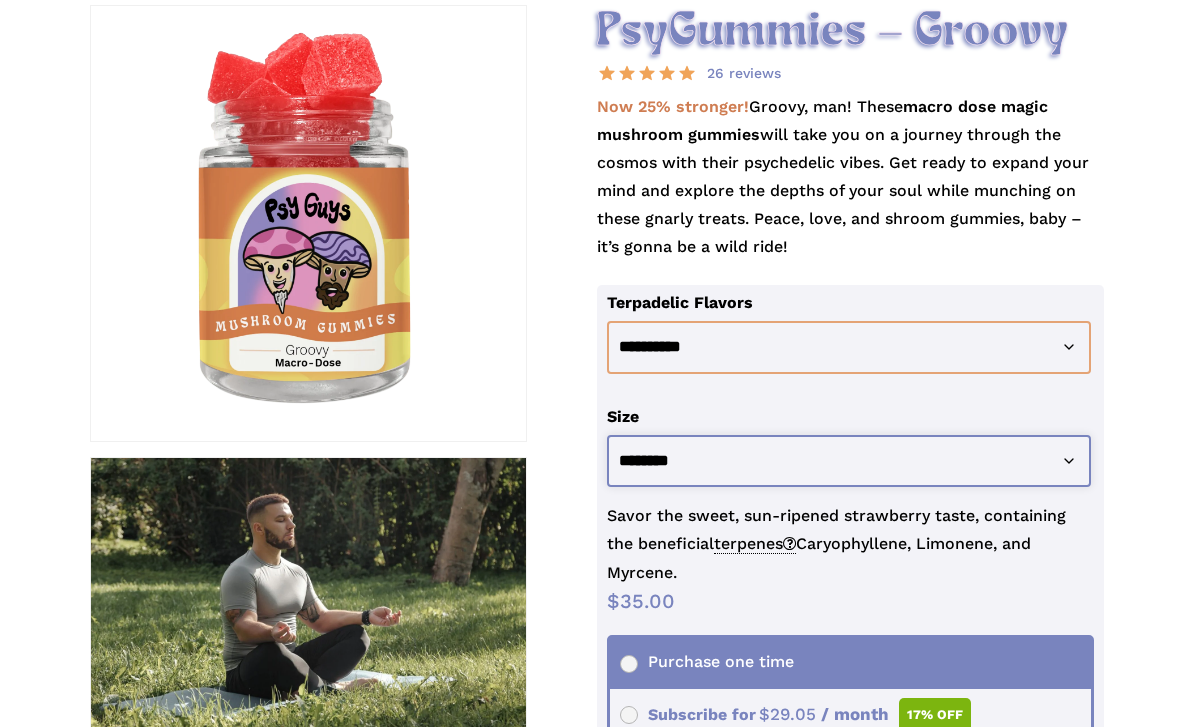 select on "********" 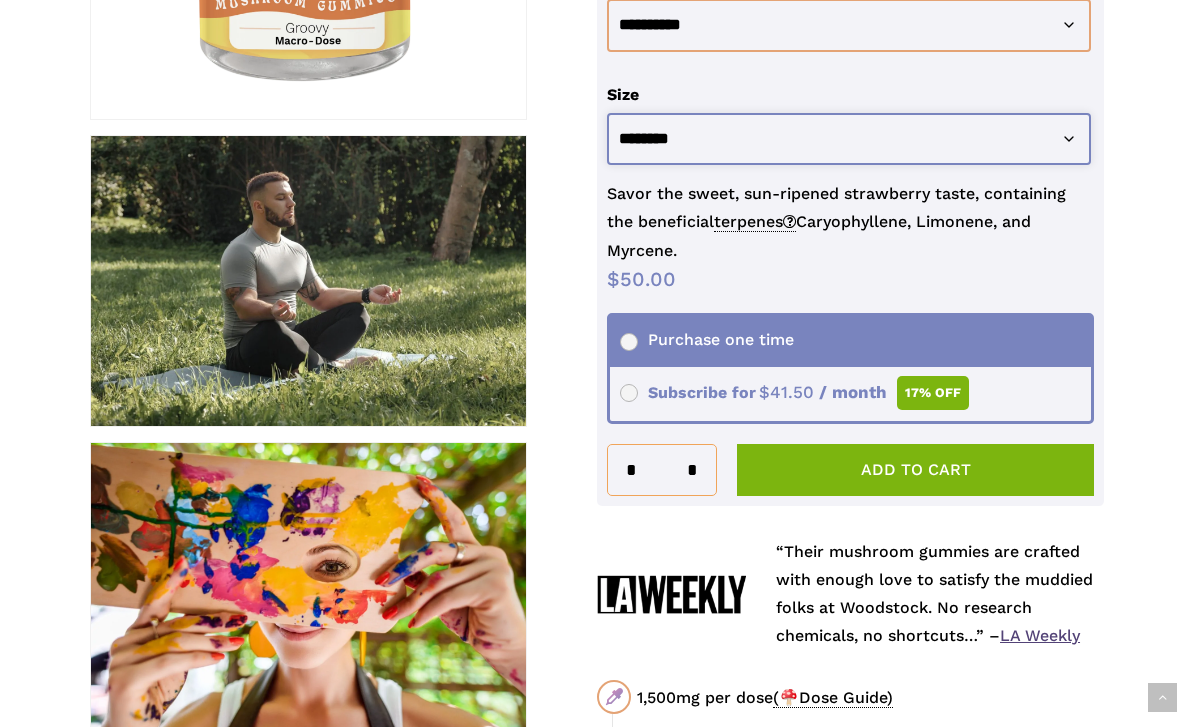scroll, scrollTop: 645, scrollLeft: 0, axis: vertical 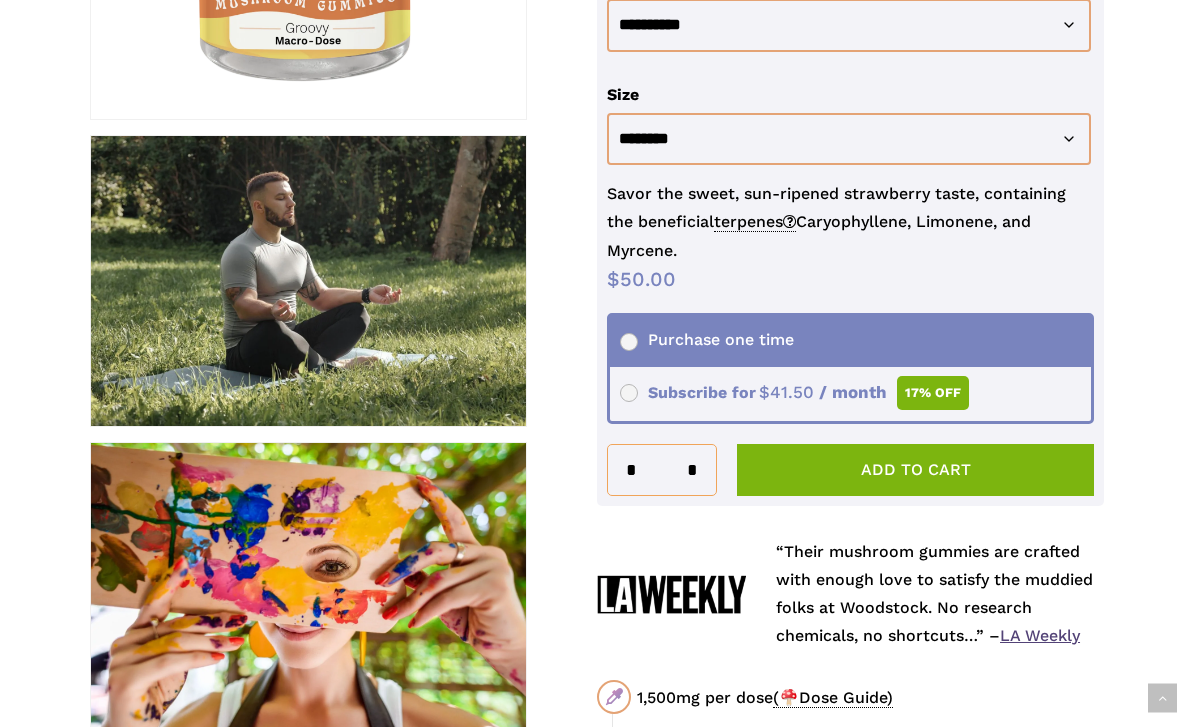 click on "Add to cart" 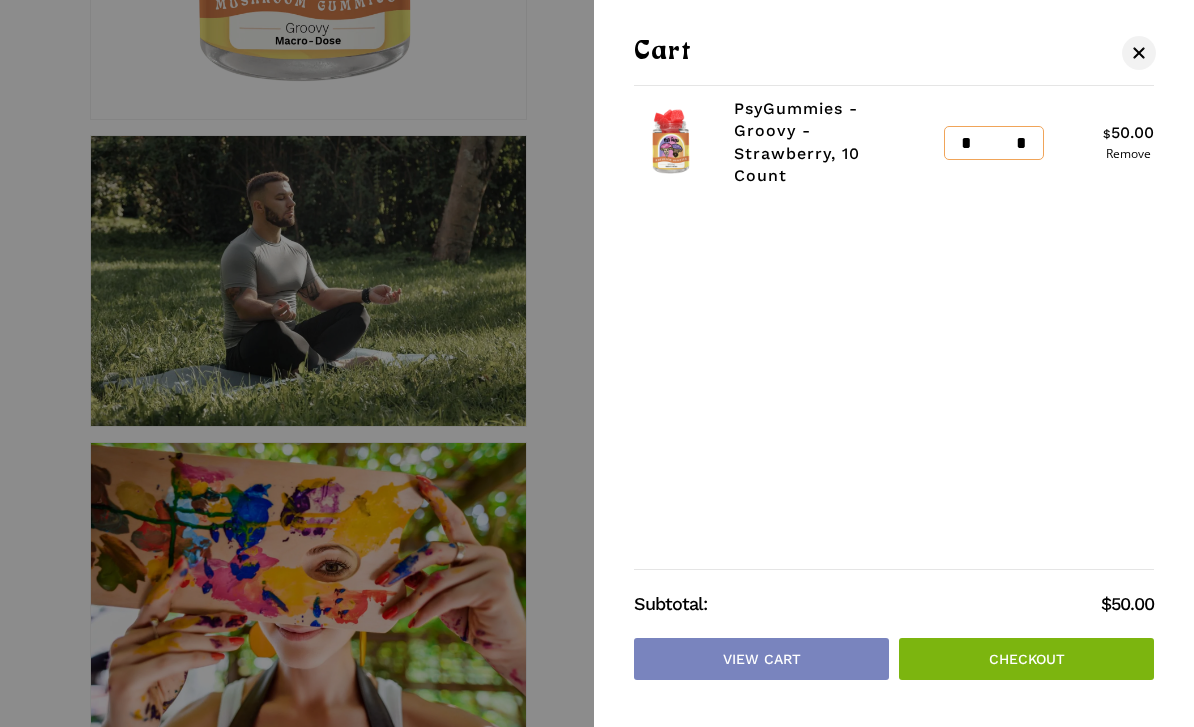 click on "Checkout" at bounding box center (1026, 659) 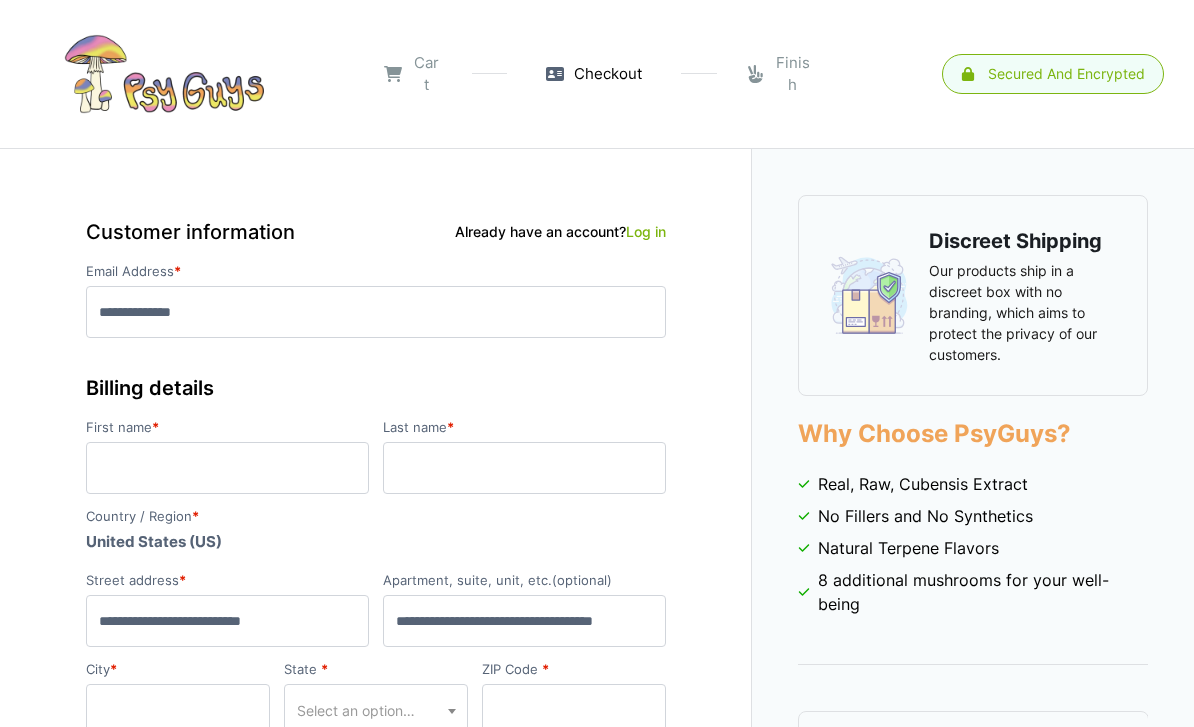 scroll, scrollTop: 0, scrollLeft: 0, axis: both 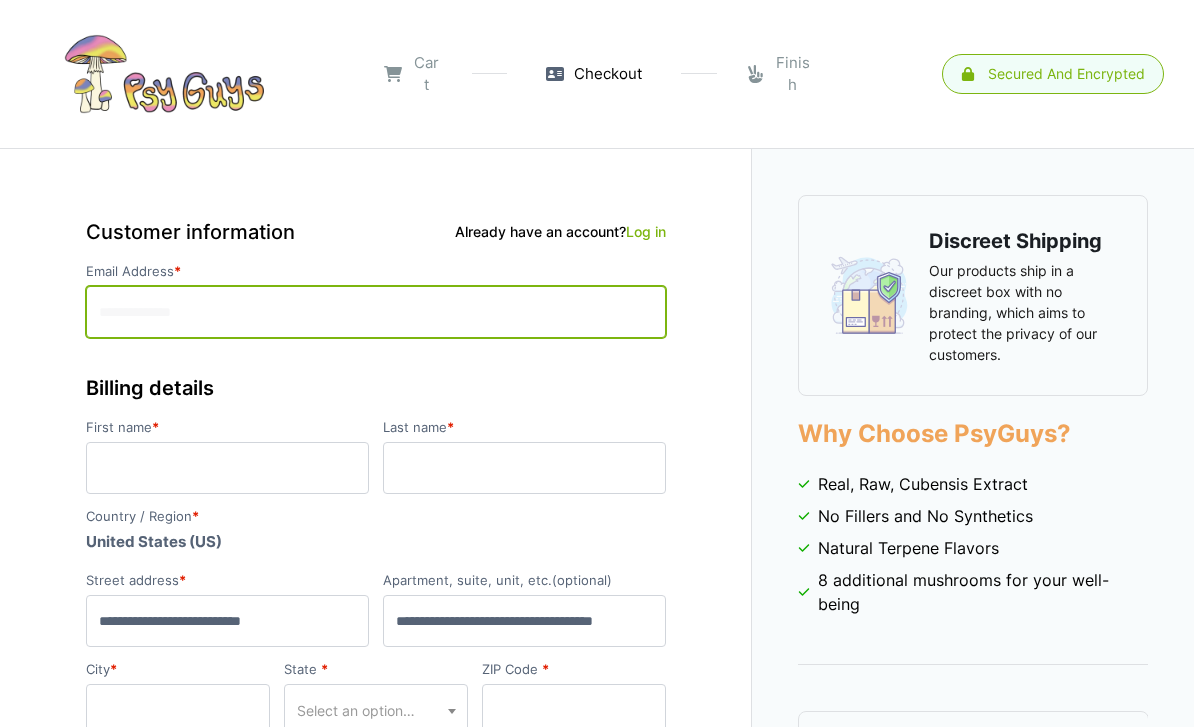 click on "Email Address  *" at bounding box center (376, 312) 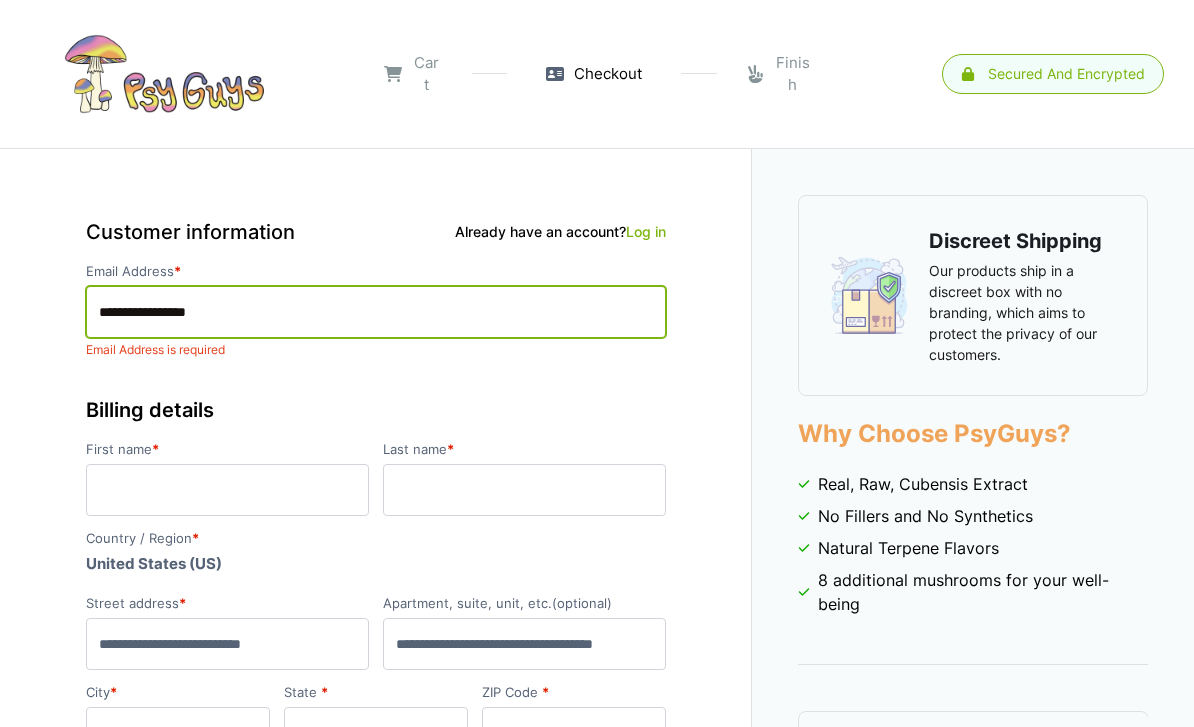 type on "**********" 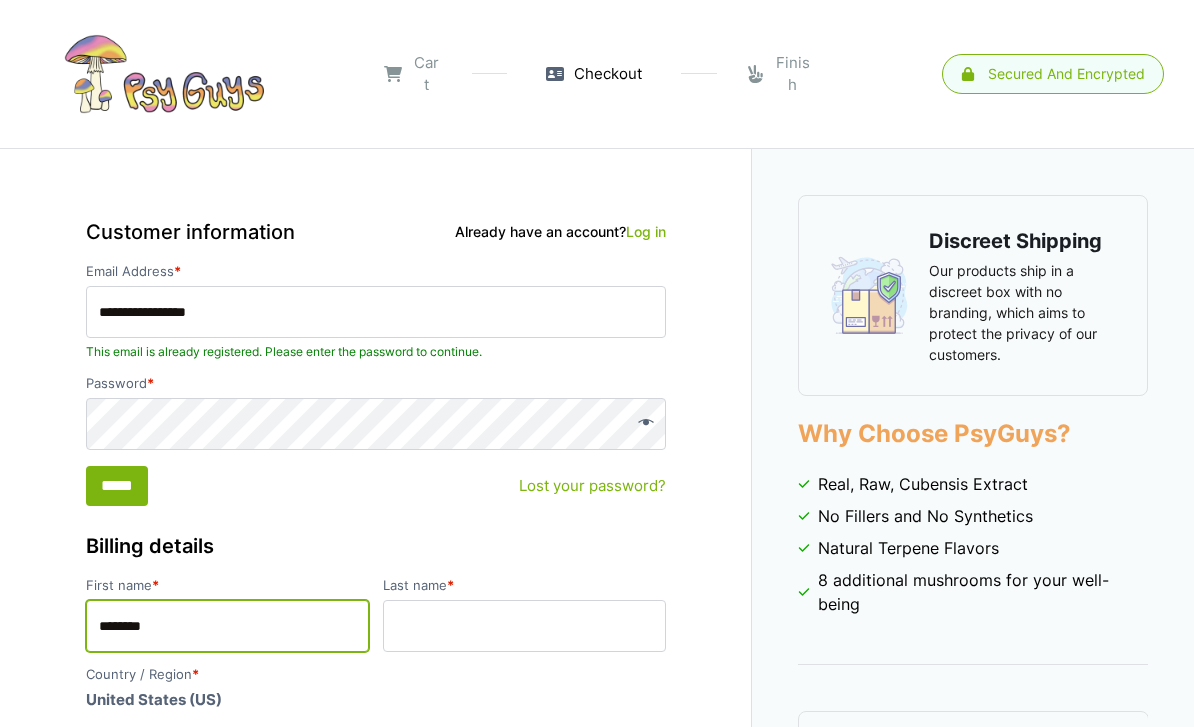 type on "*******" 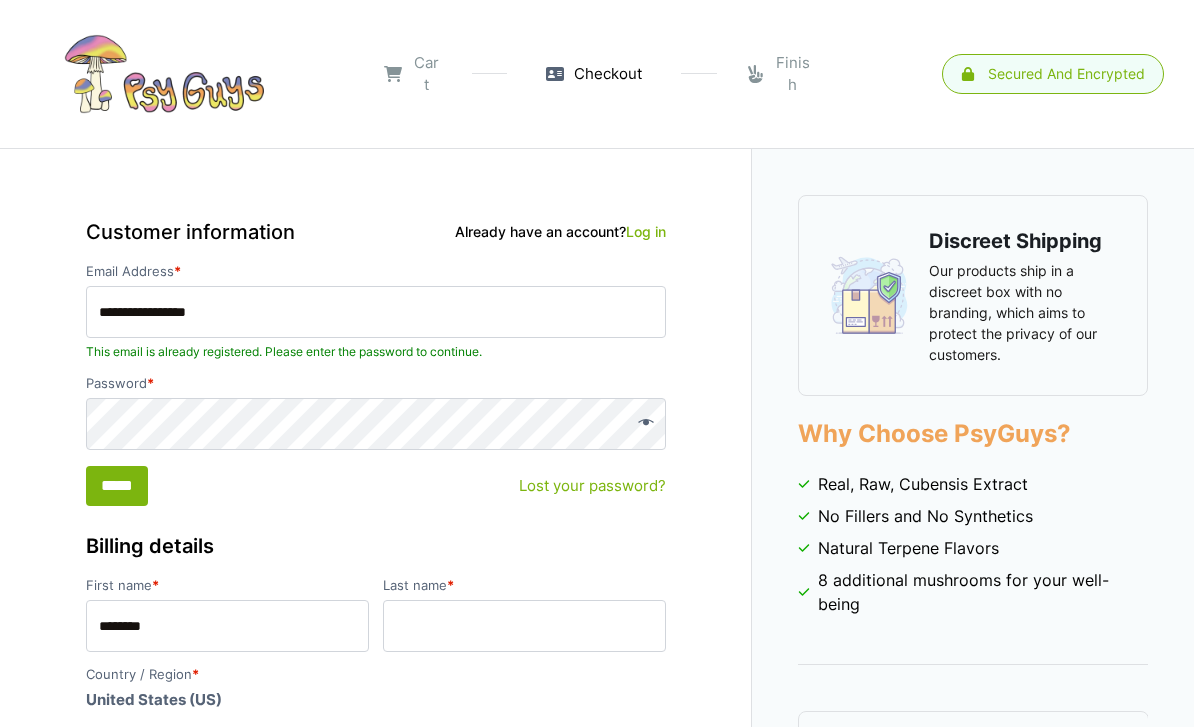 click on "Lost your password?" at bounding box center [592, 486] 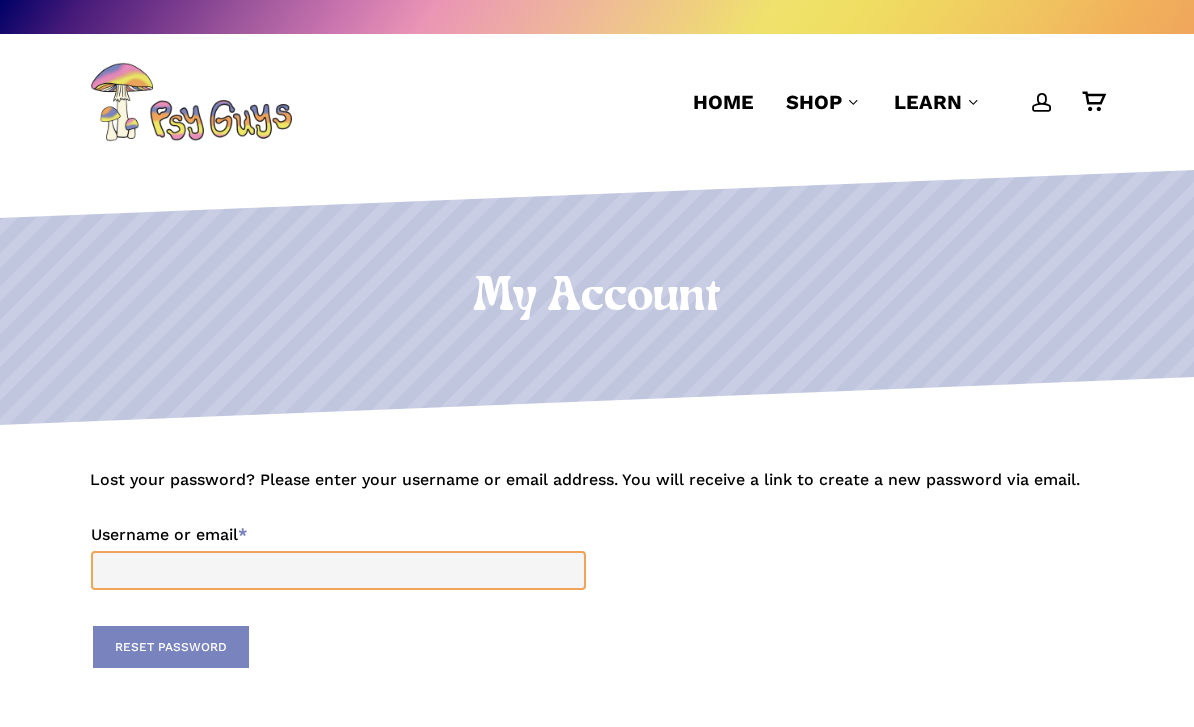 scroll, scrollTop: 0, scrollLeft: 0, axis: both 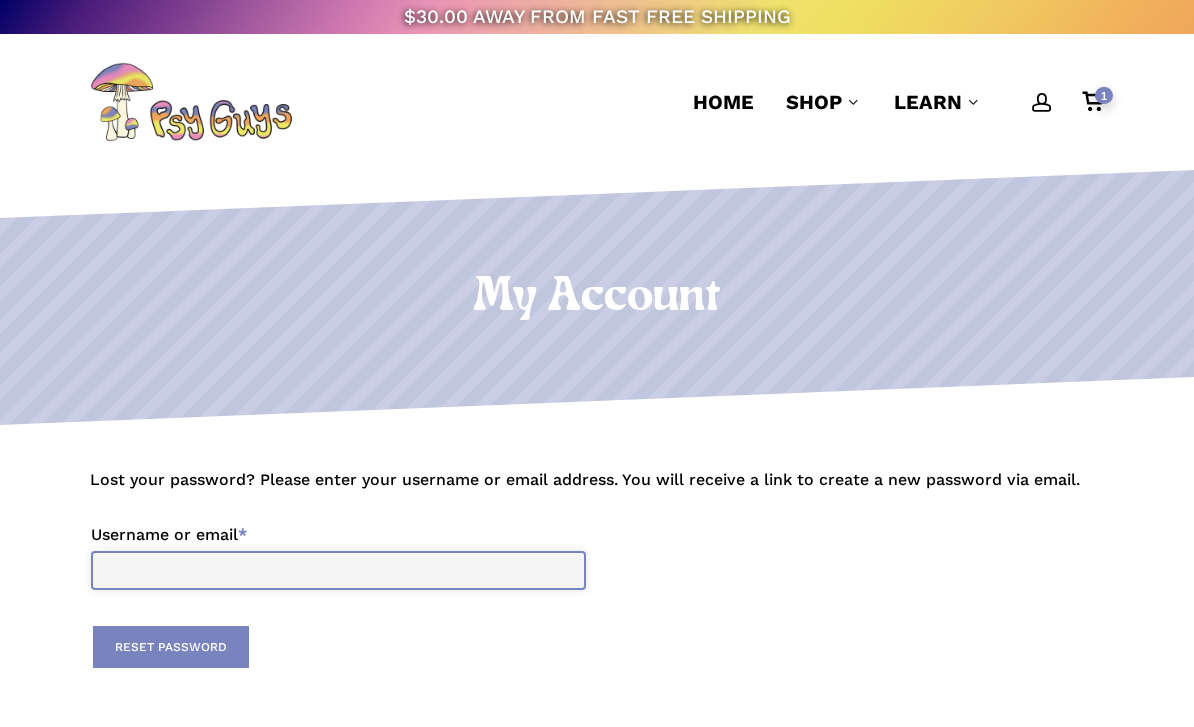 click on "Username or email  * Required" at bounding box center (338, 570) 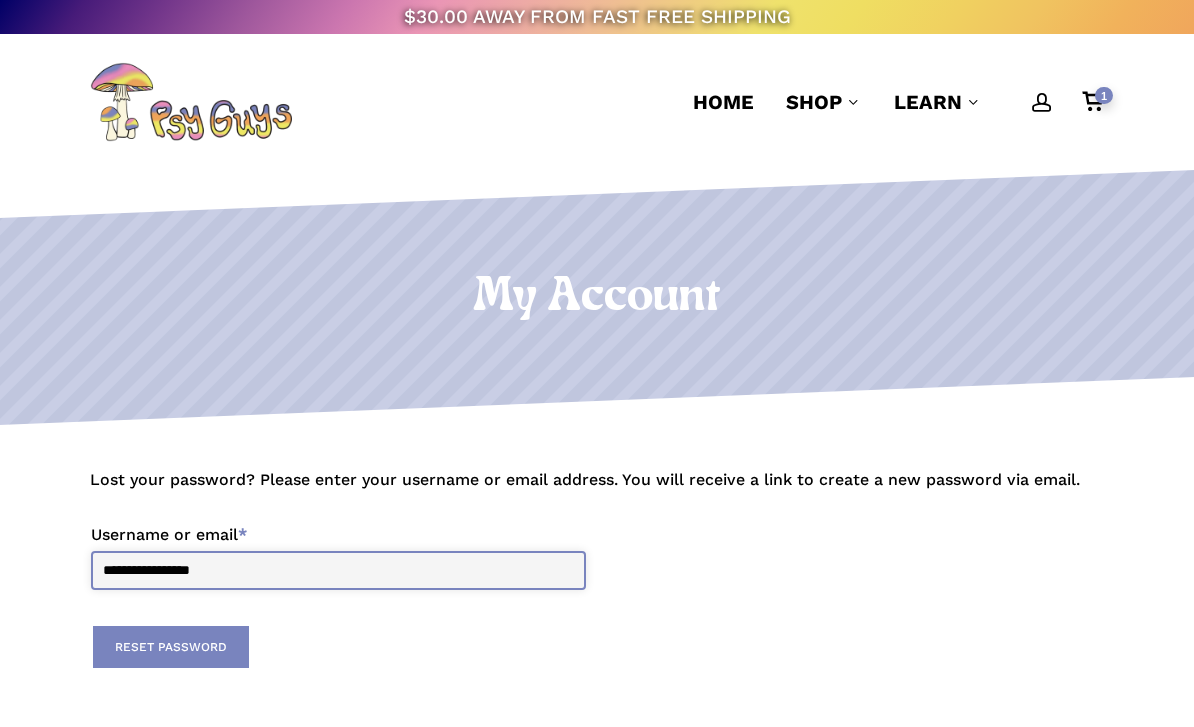 type on "**********" 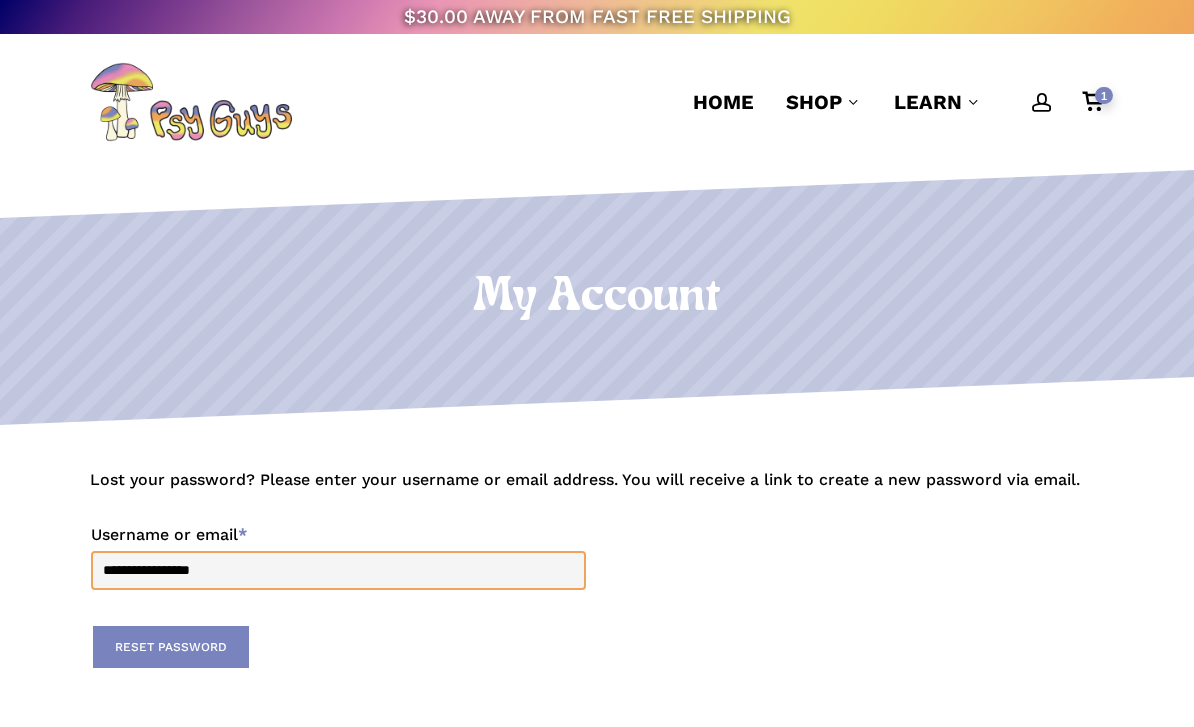 click on "Reset password" at bounding box center (171, 647) 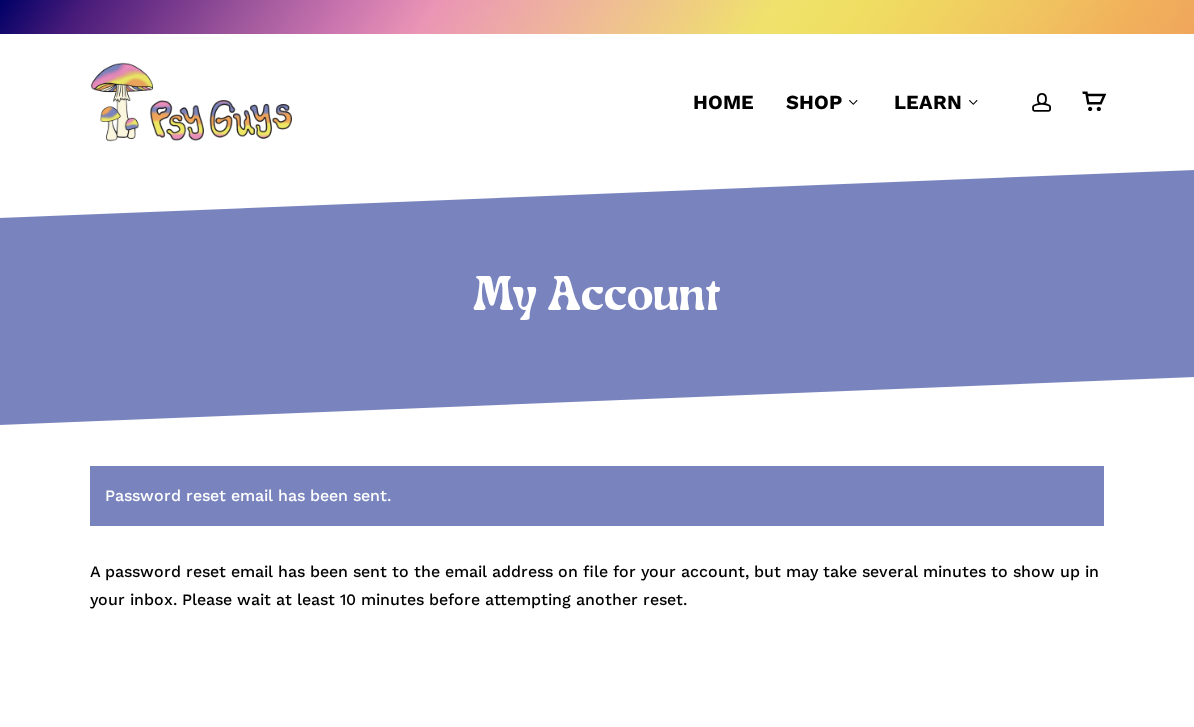 scroll, scrollTop: 0, scrollLeft: 0, axis: both 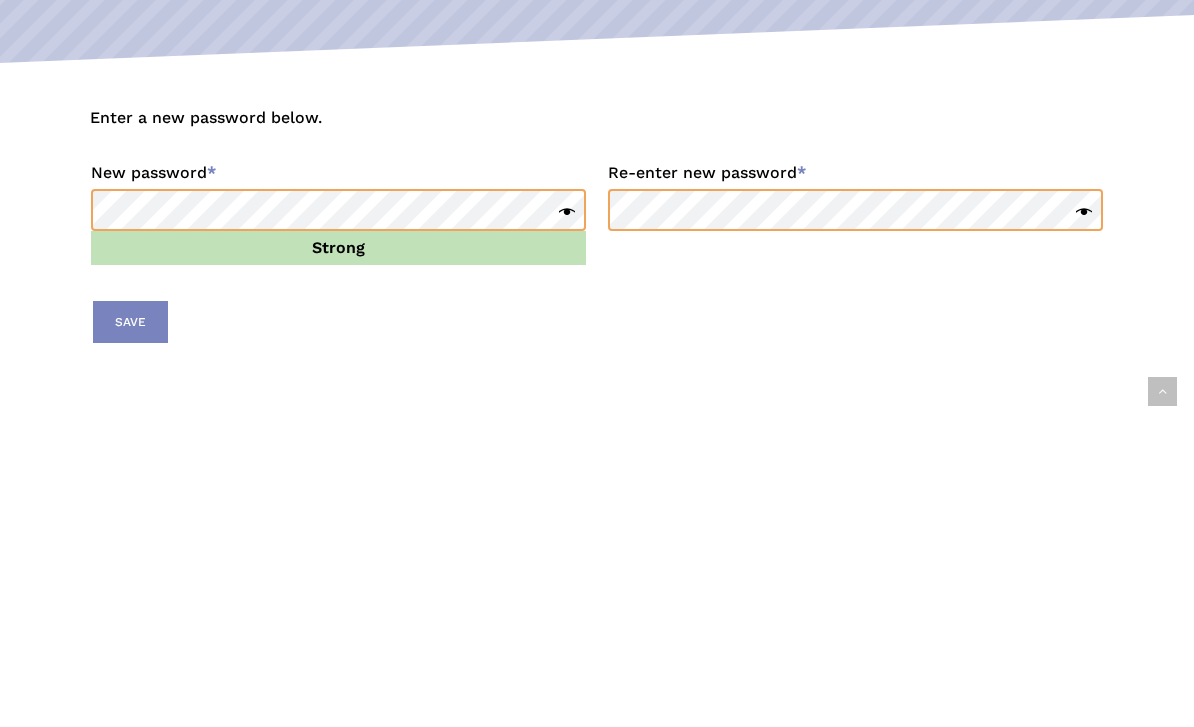 click on "Save" at bounding box center [130, 629] 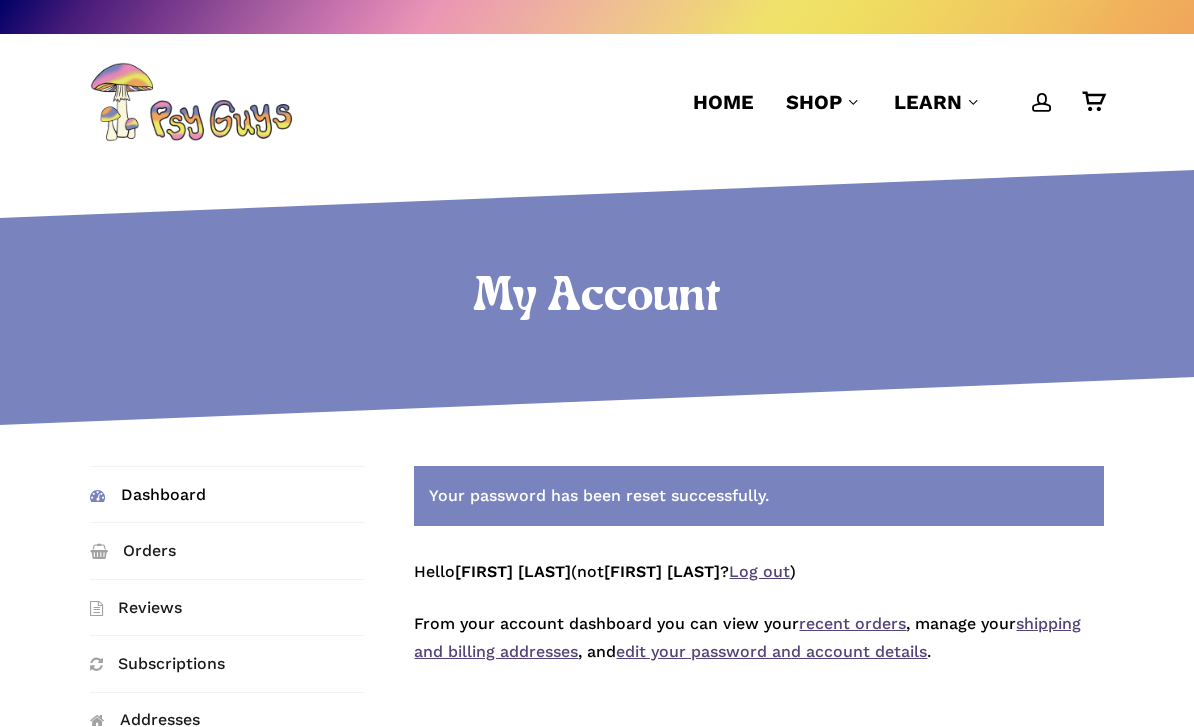 scroll, scrollTop: 0, scrollLeft: 0, axis: both 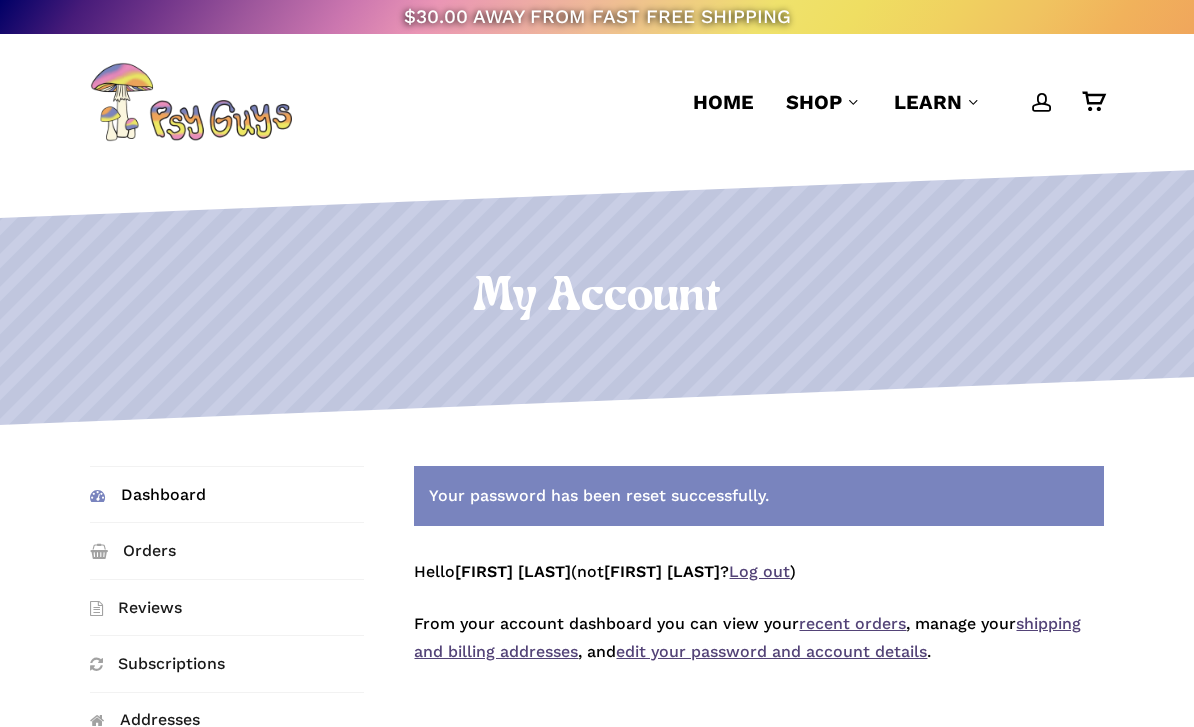 click on "1" at bounding box center [1102, 97] 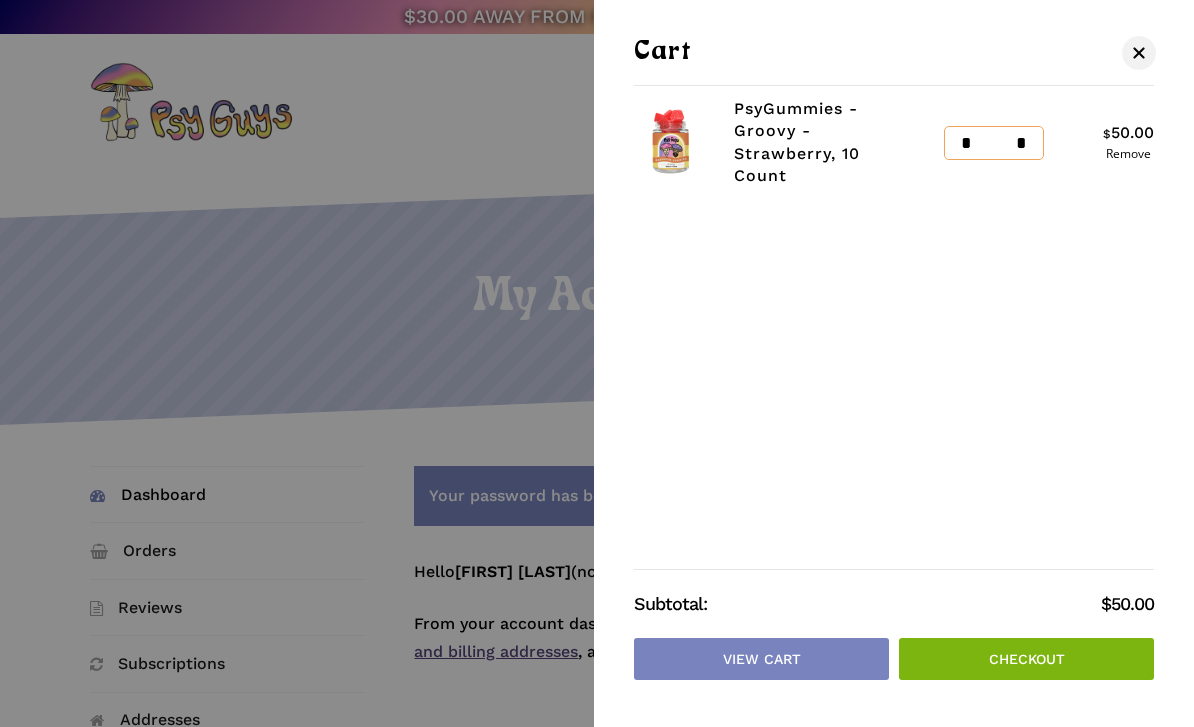 click on "Checkout" at bounding box center [1026, 659] 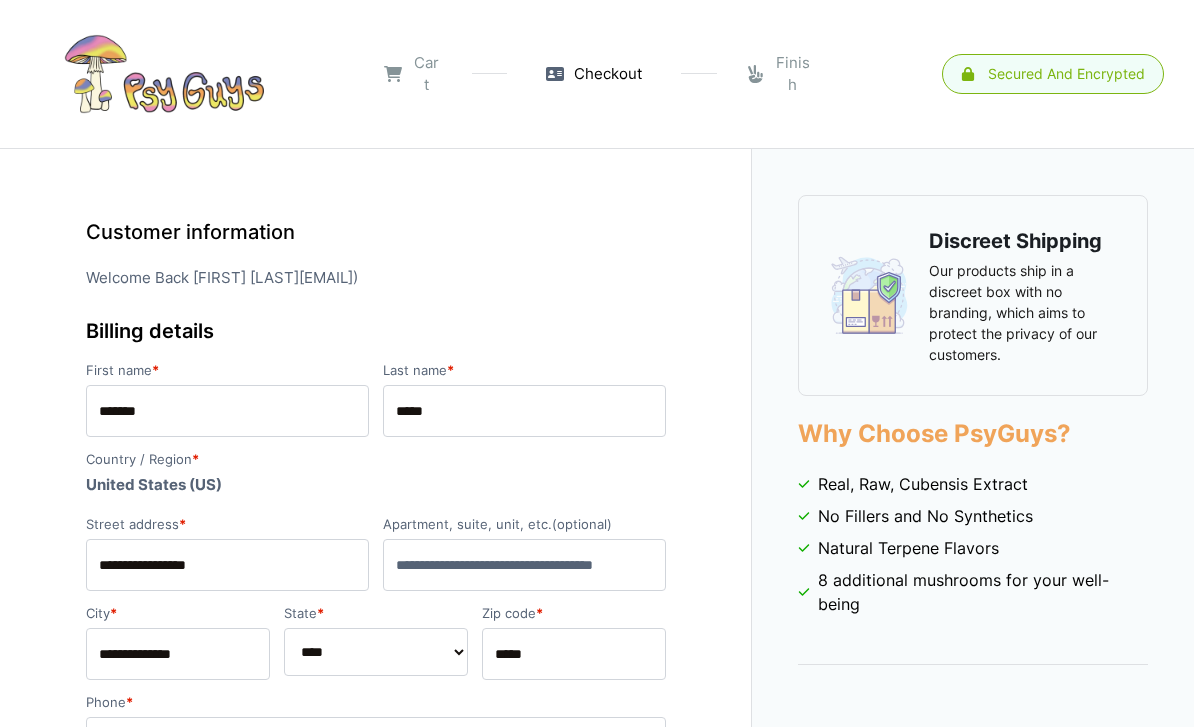 type on "*******" 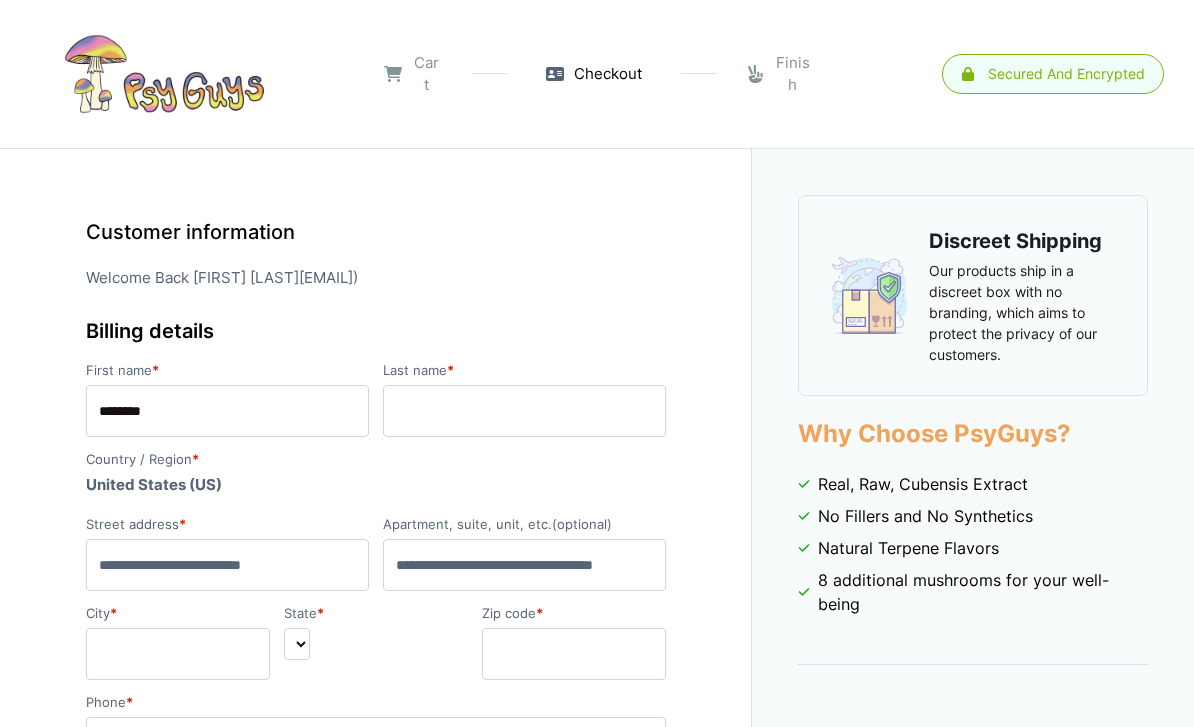scroll, scrollTop: 0, scrollLeft: 0, axis: both 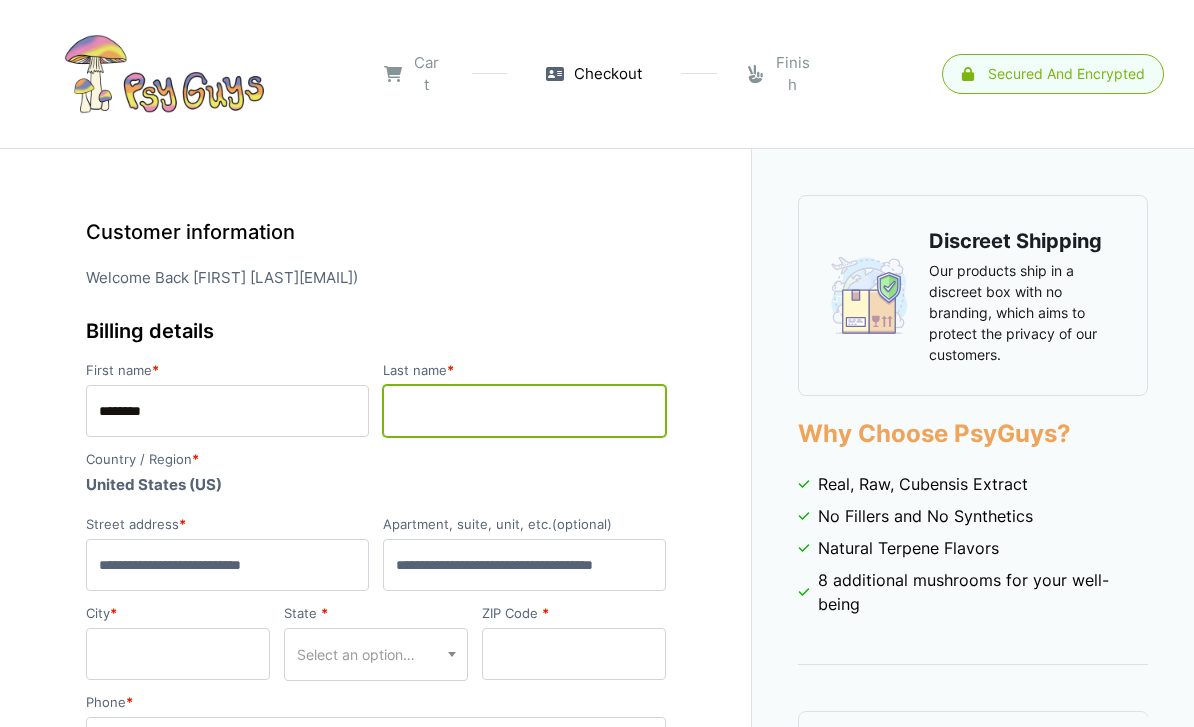 click on "Last name  *" at bounding box center [524, 411] 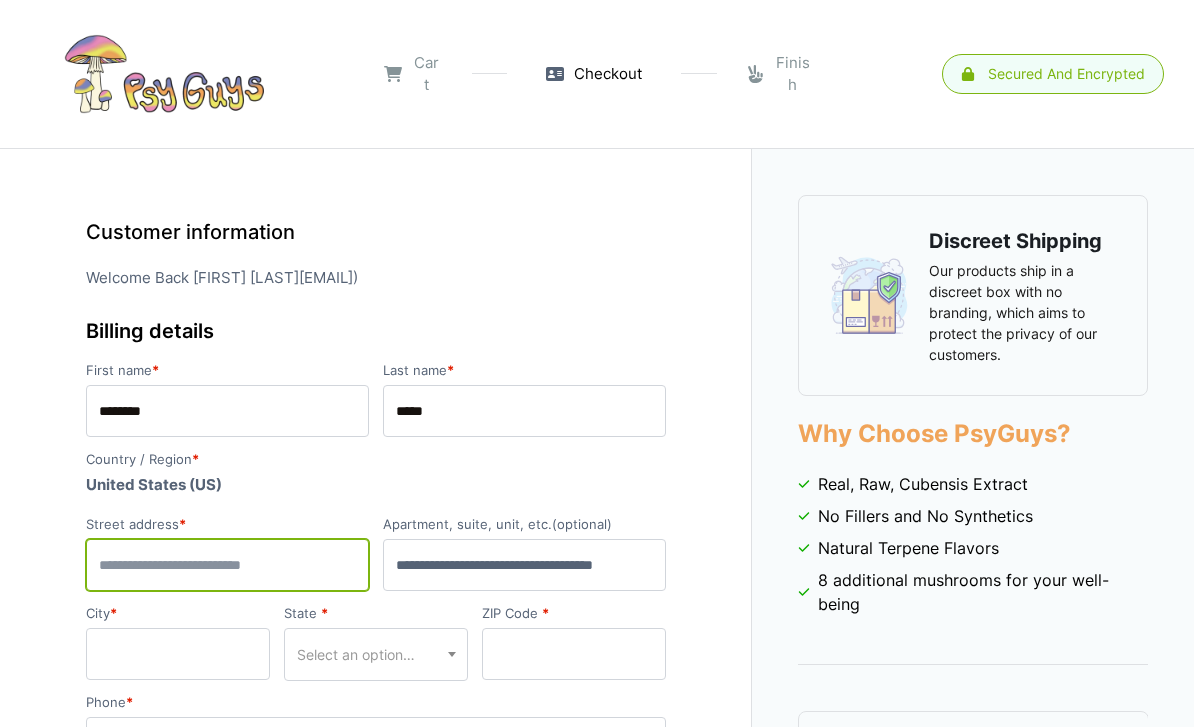 click on "Street address  *" at bounding box center [227, 565] 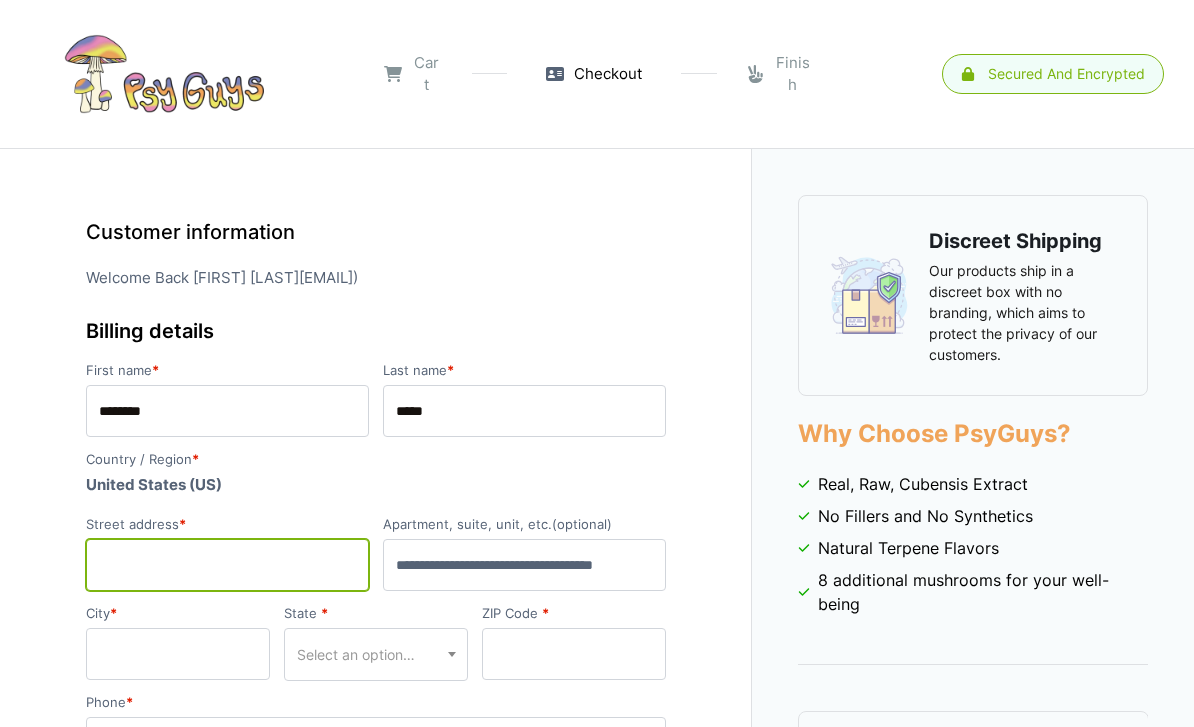 type on "**********" 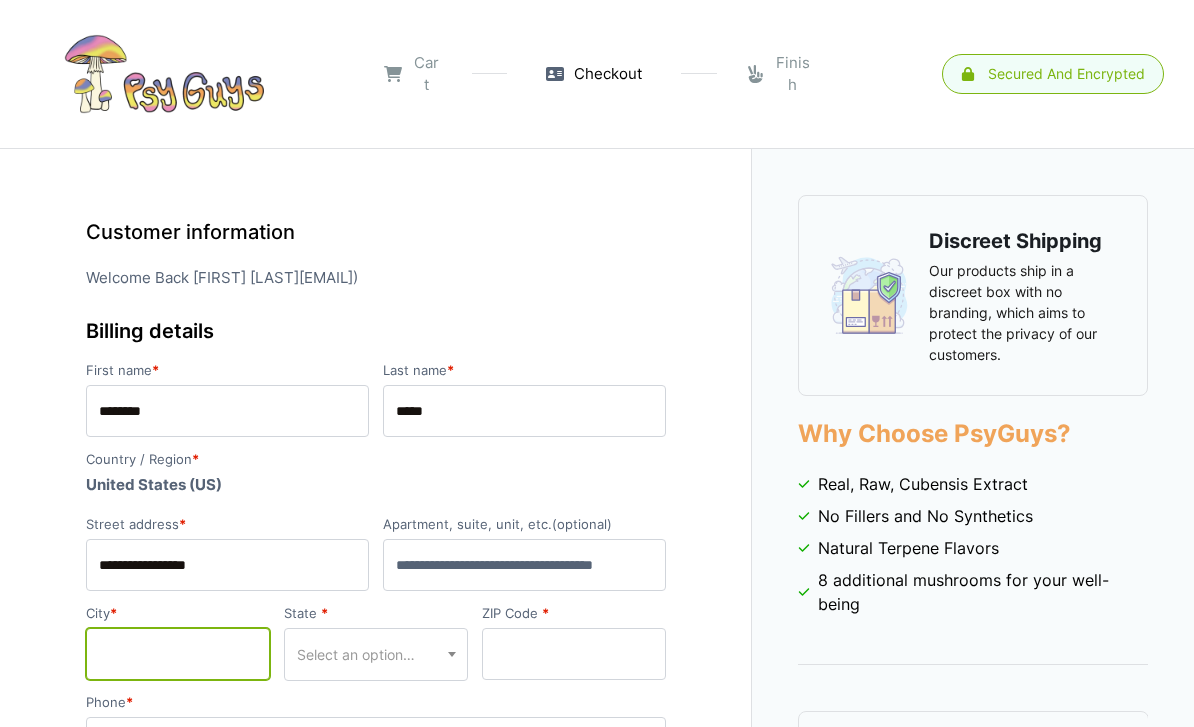 type on "**********" 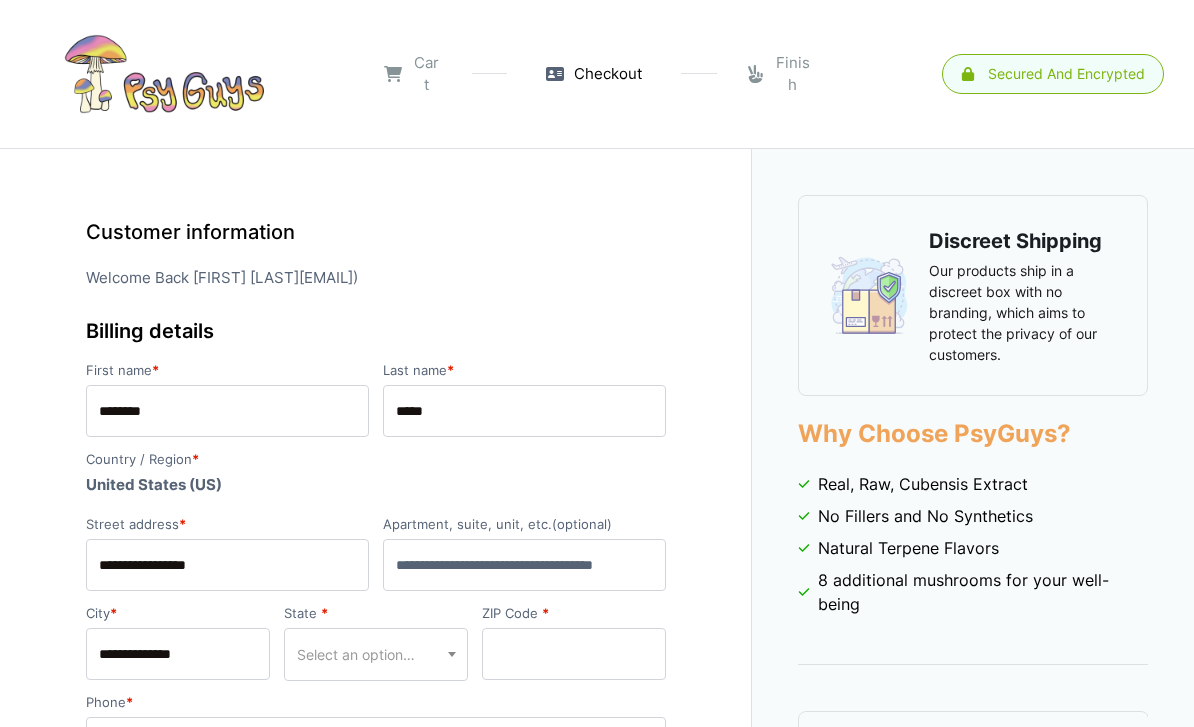 select on "**" 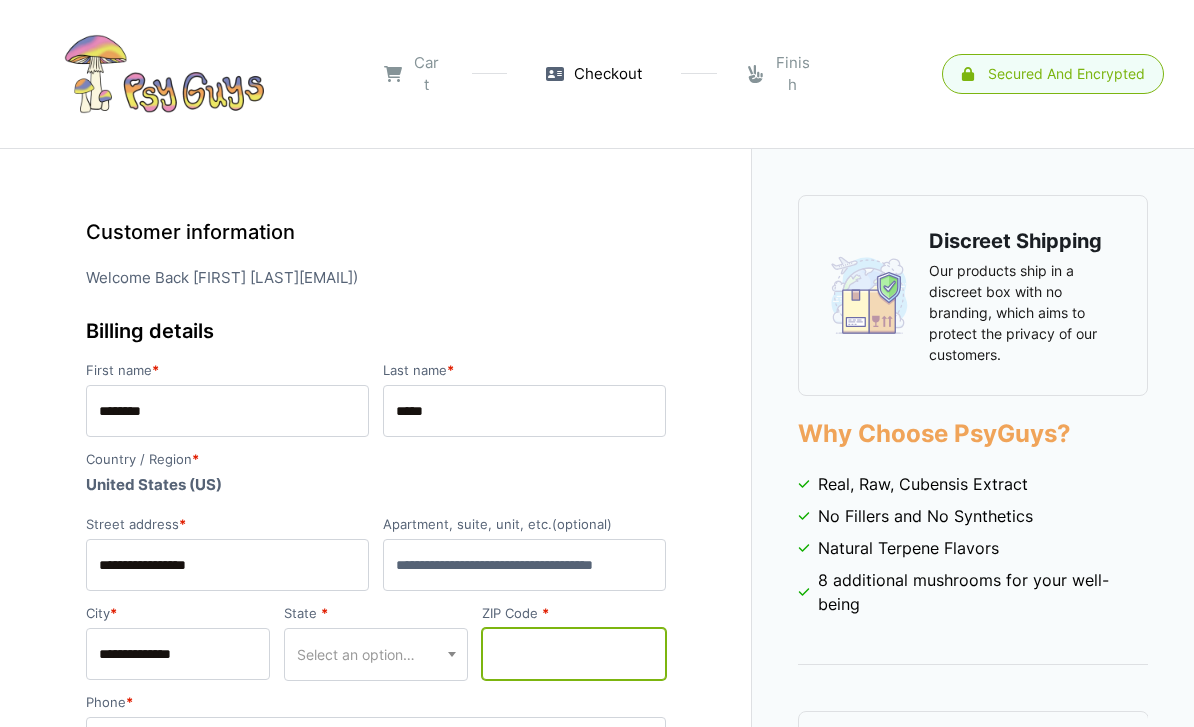 type on "*****" 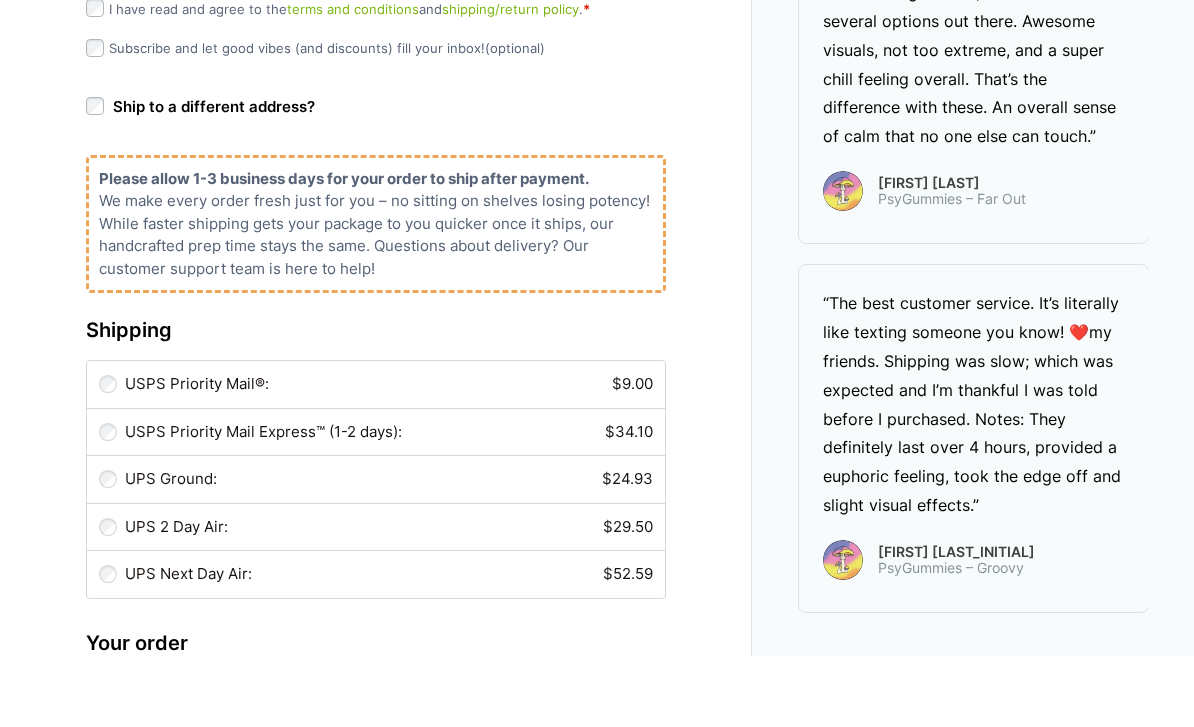 scroll, scrollTop: 716, scrollLeft: 0, axis: vertical 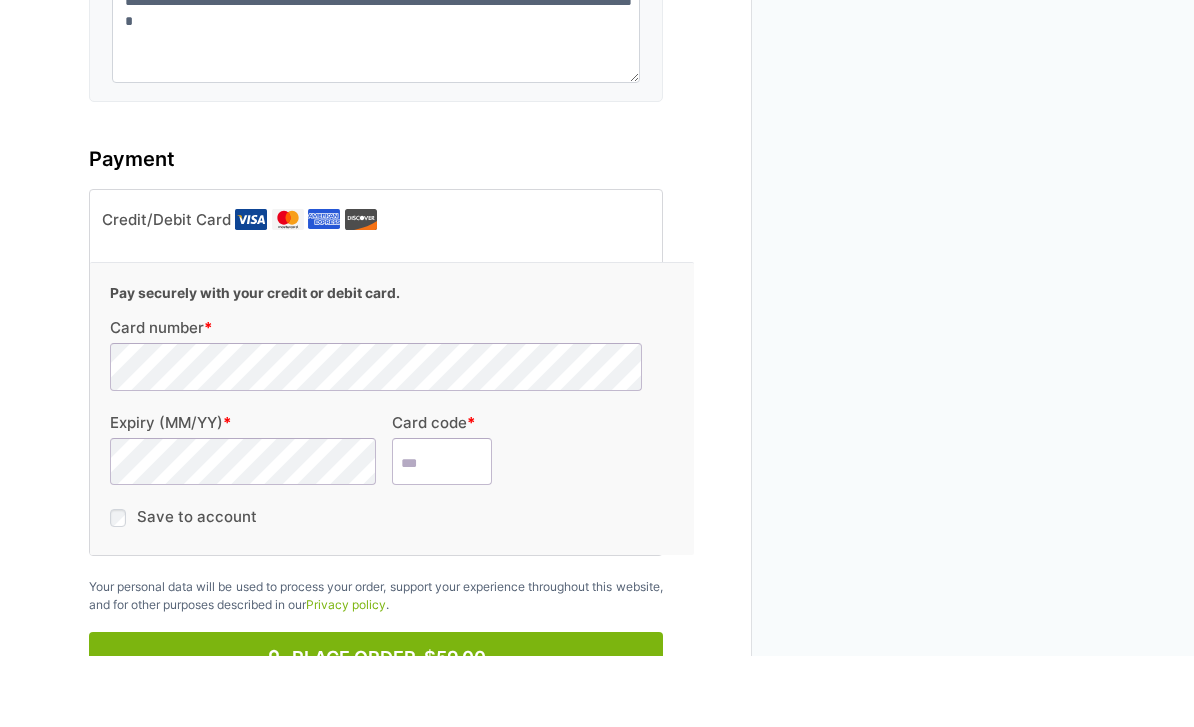 type on "**********" 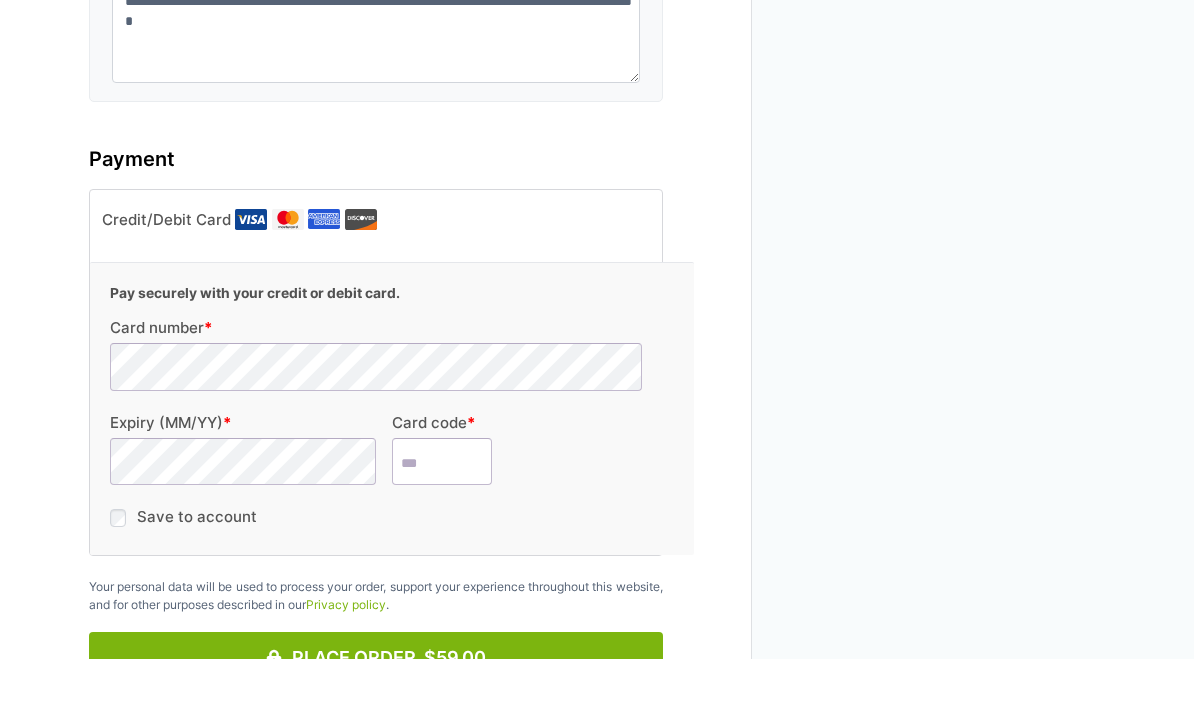 scroll, scrollTop: 1950, scrollLeft: 0, axis: vertical 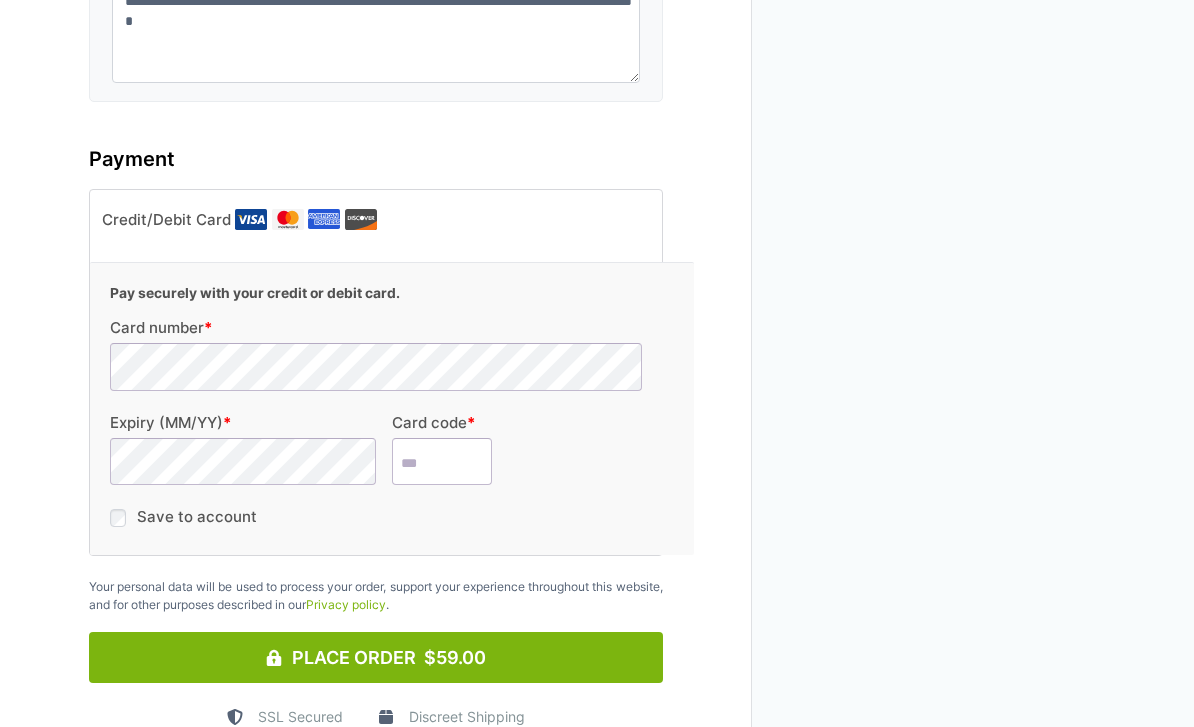 click on "Card code  *" at bounding box center [442, 462] 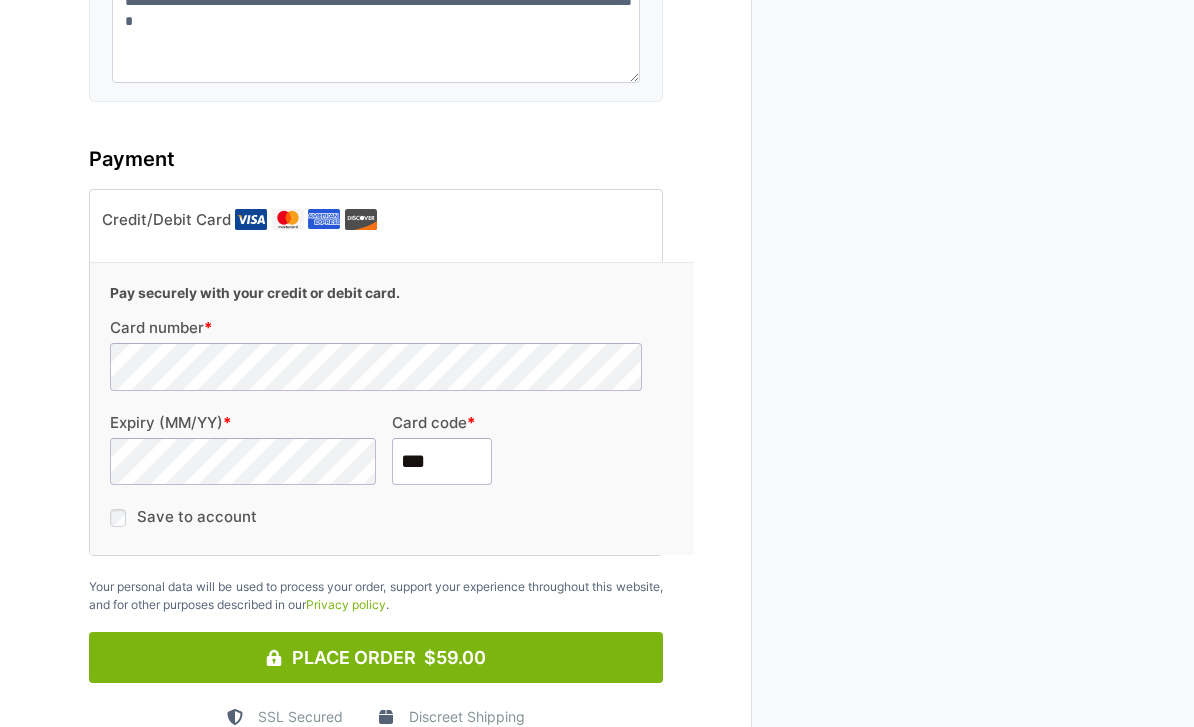 type on "***" 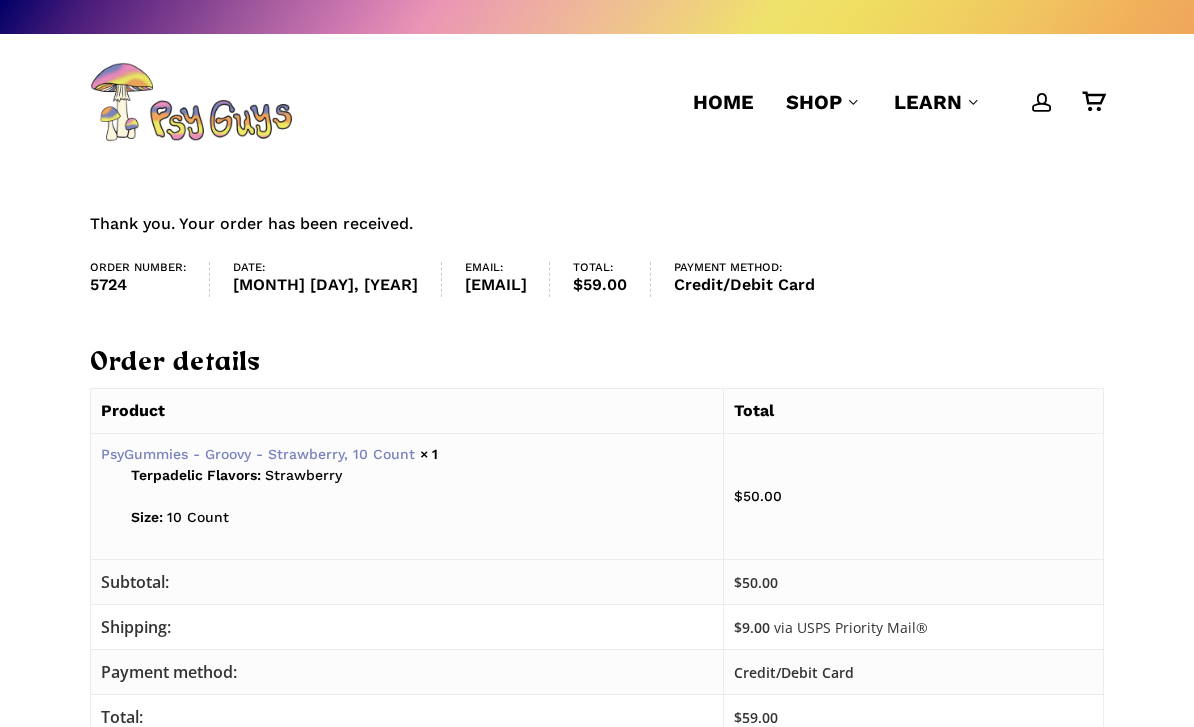 scroll, scrollTop: 0, scrollLeft: 0, axis: both 